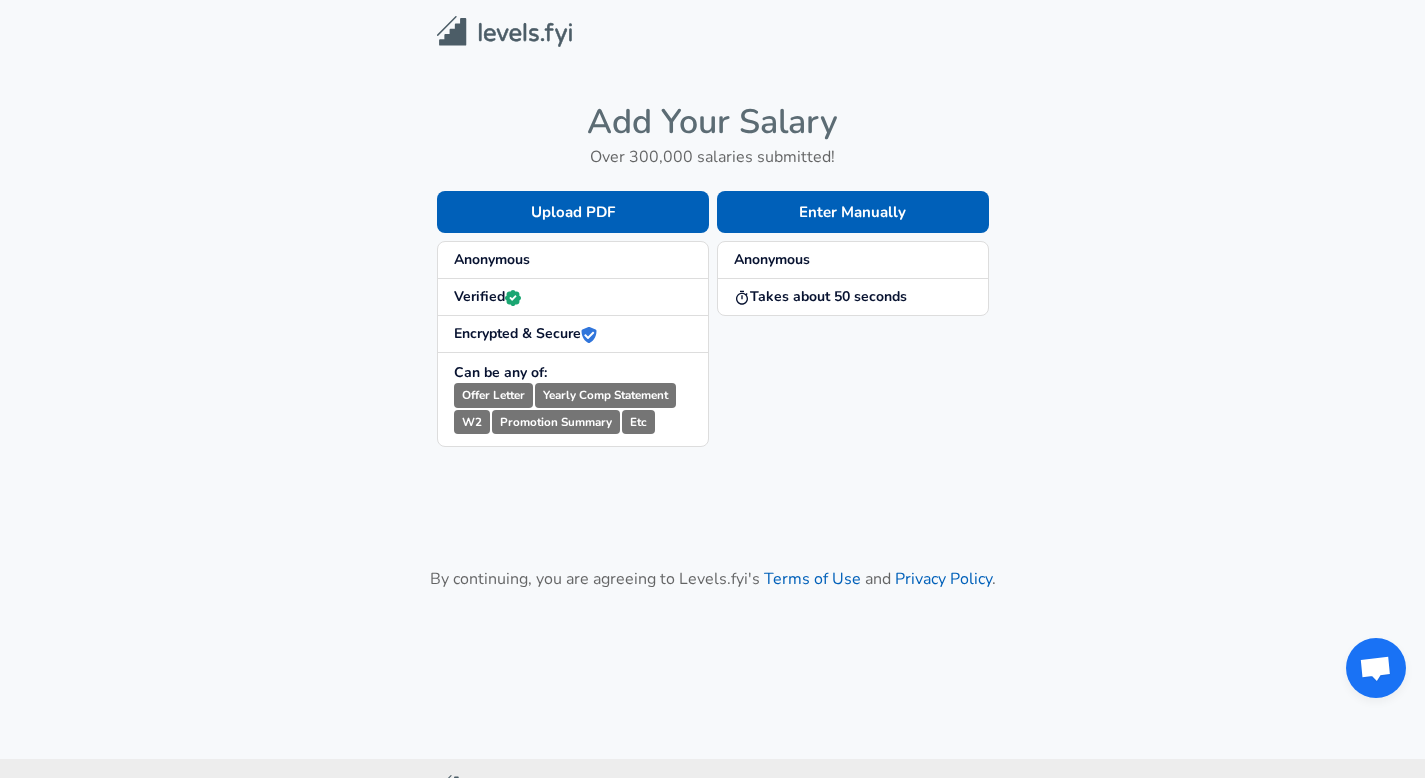 scroll, scrollTop: 0, scrollLeft: 0, axis: both 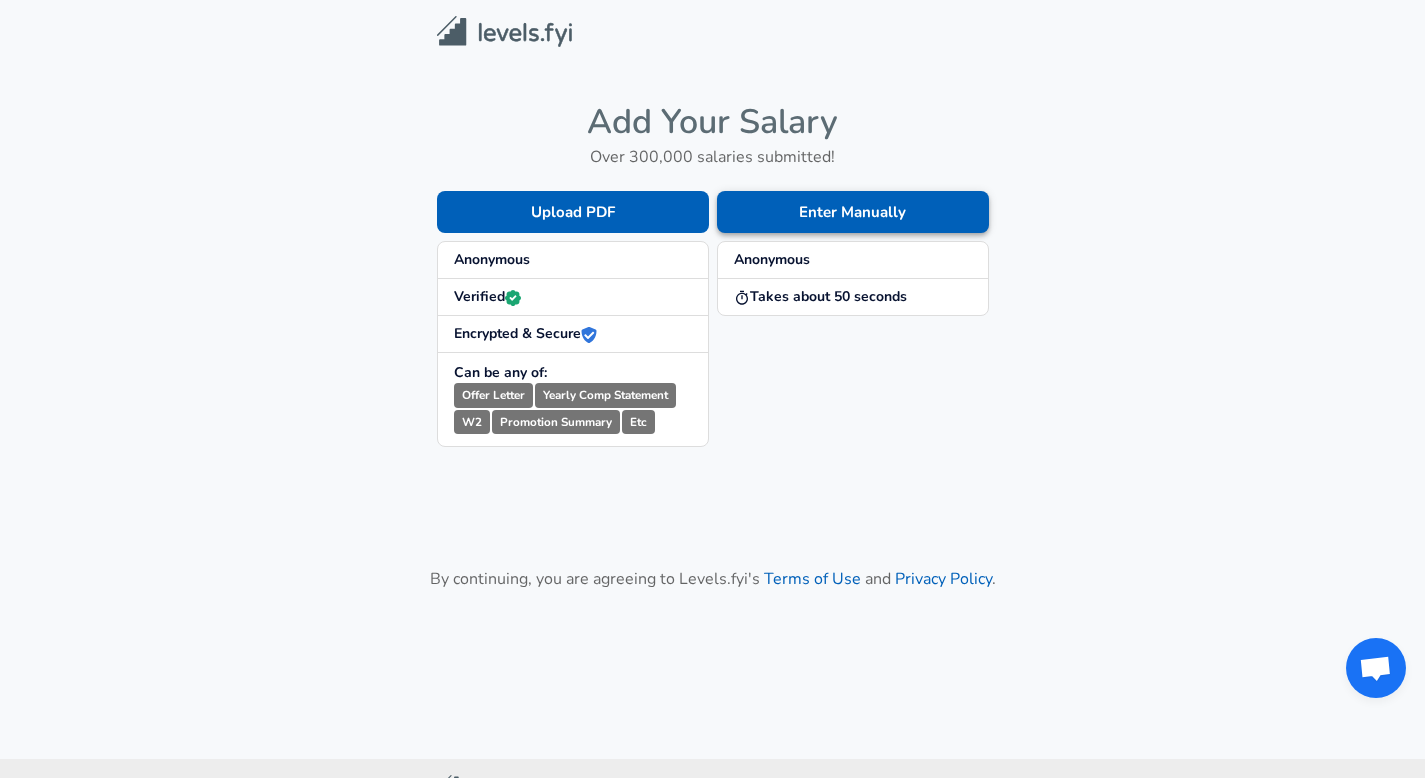 click on "Enter Manually" at bounding box center (853, 212) 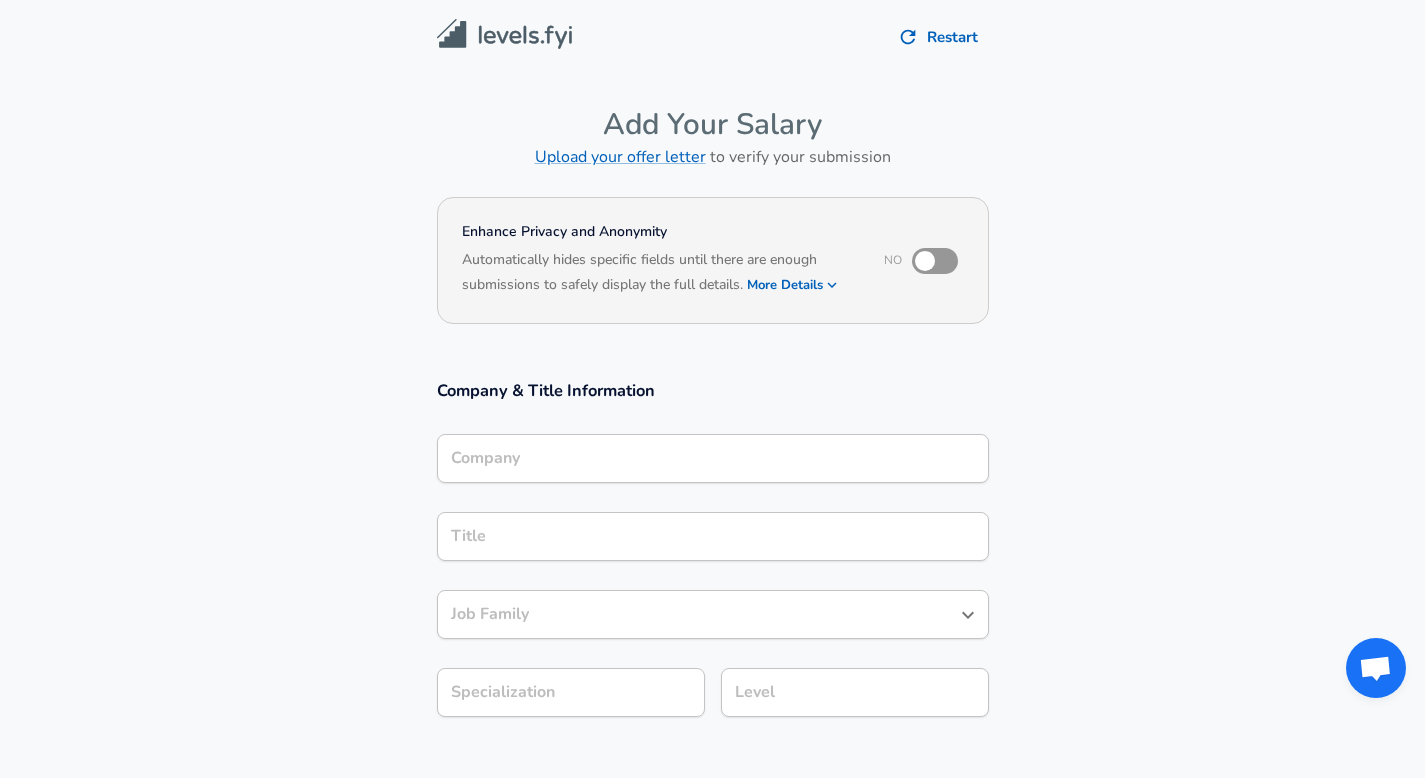 click on "Company" at bounding box center [713, 458] 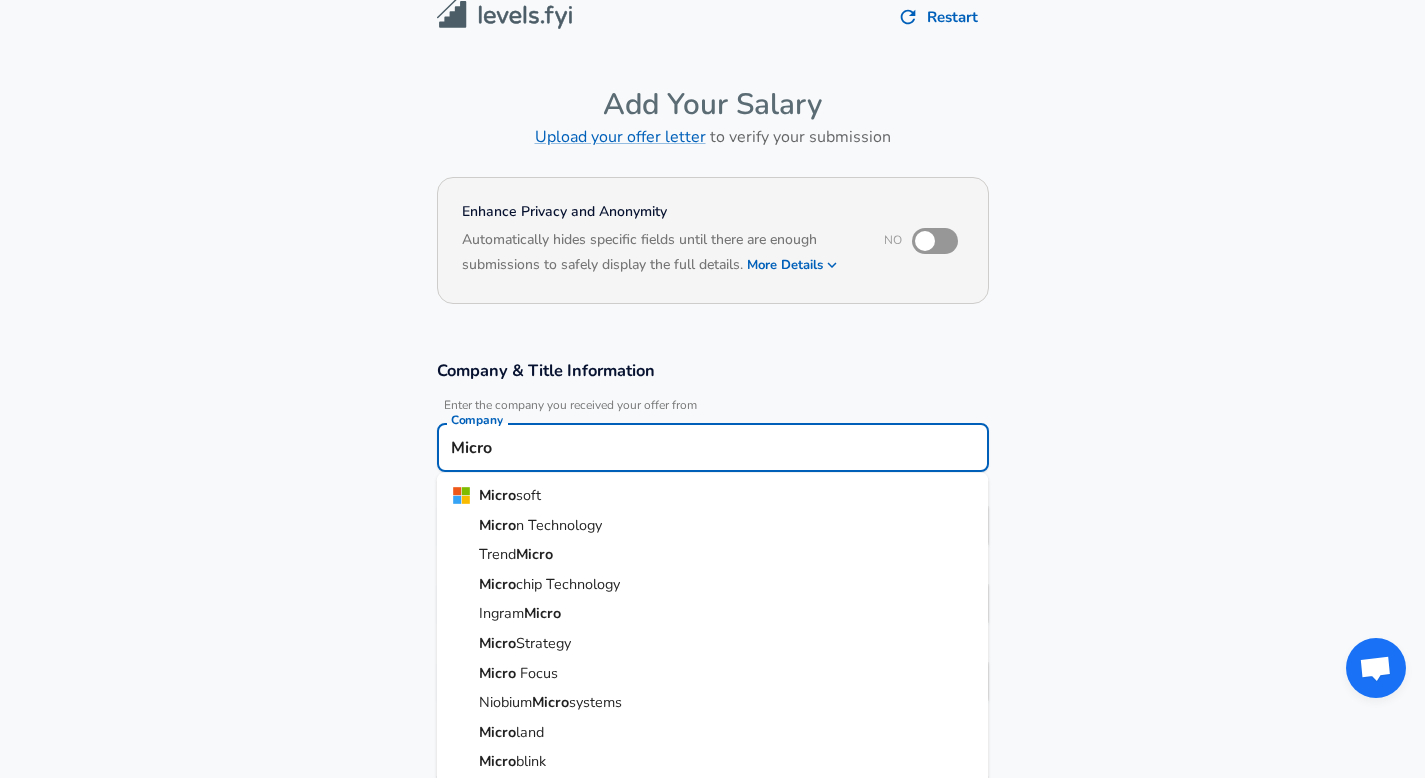 click on "soft" at bounding box center [528, 495] 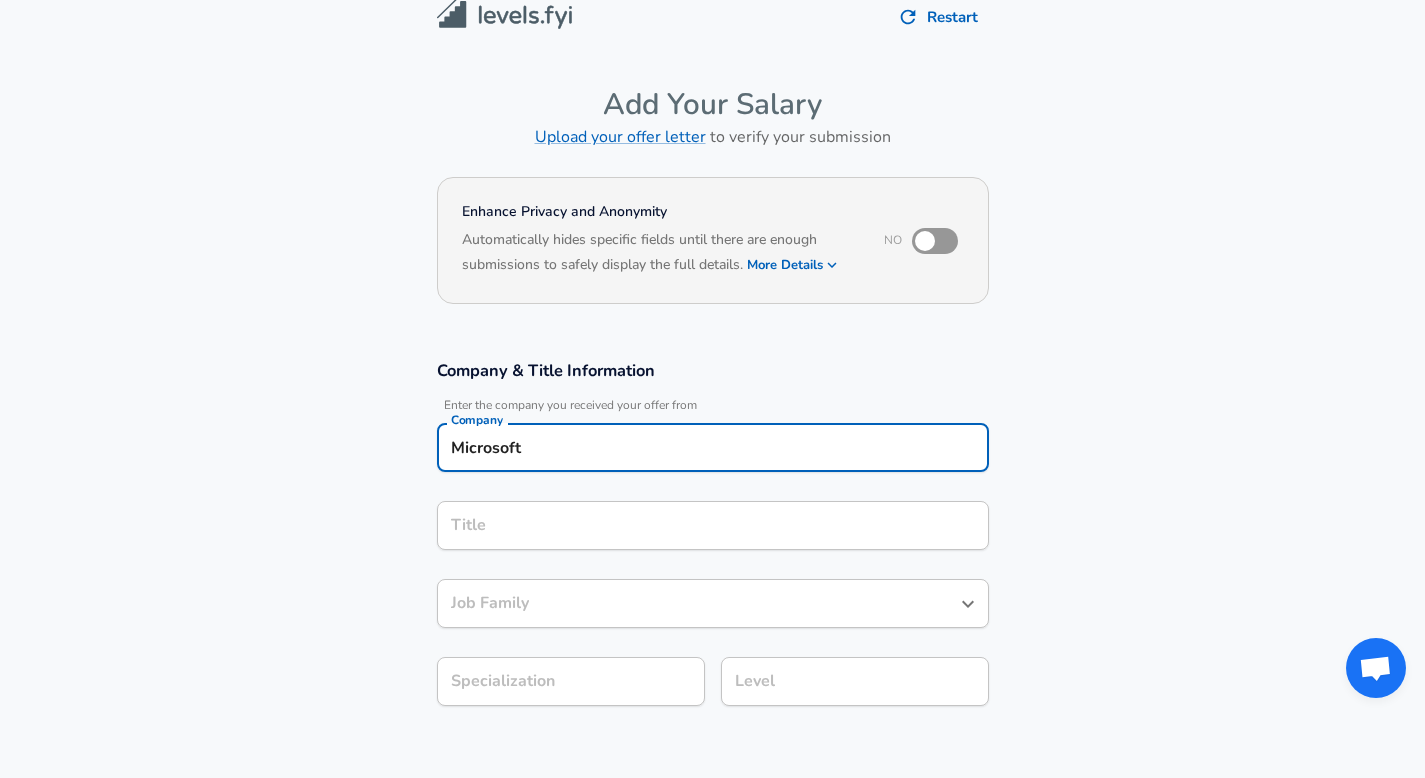 type on "Microsoft" 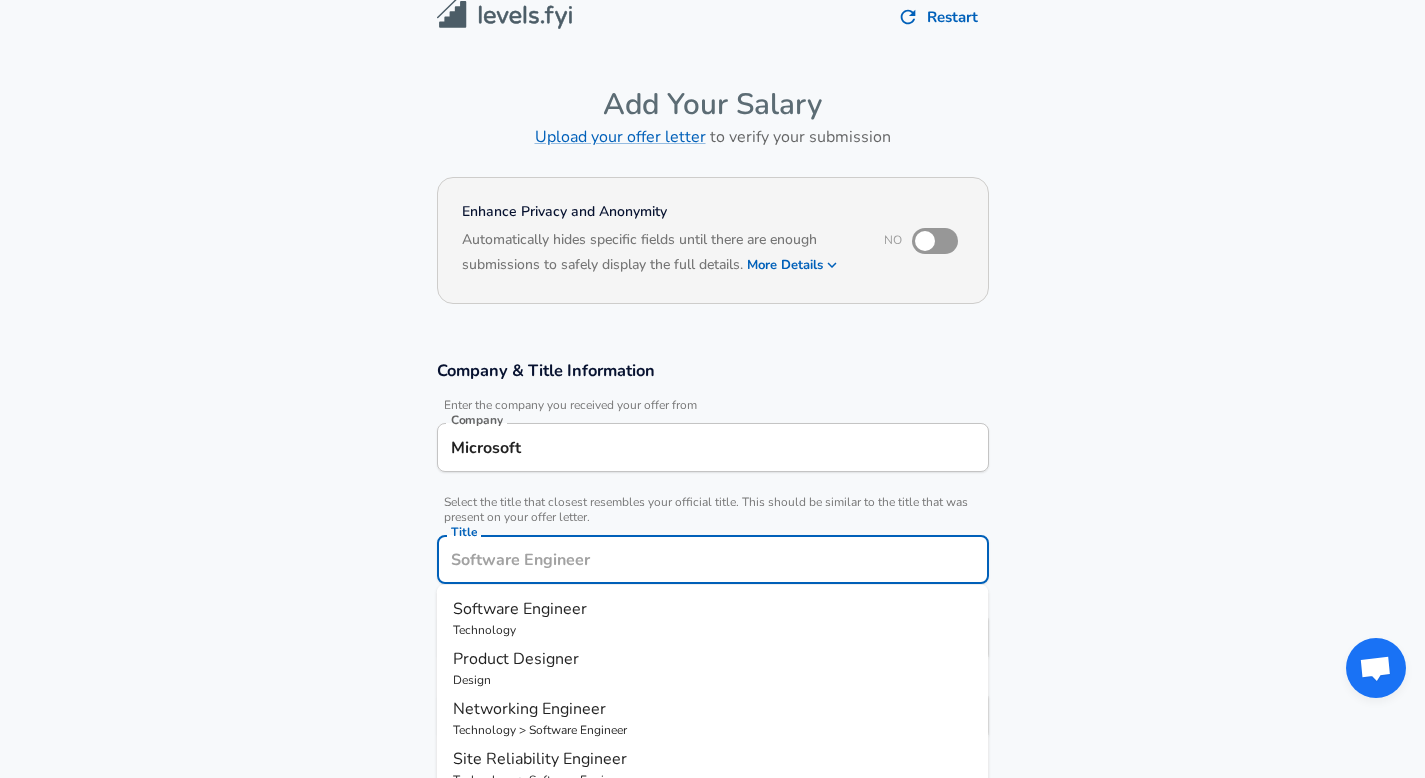 scroll, scrollTop: 60, scrollLeft: 0, axis: vertical 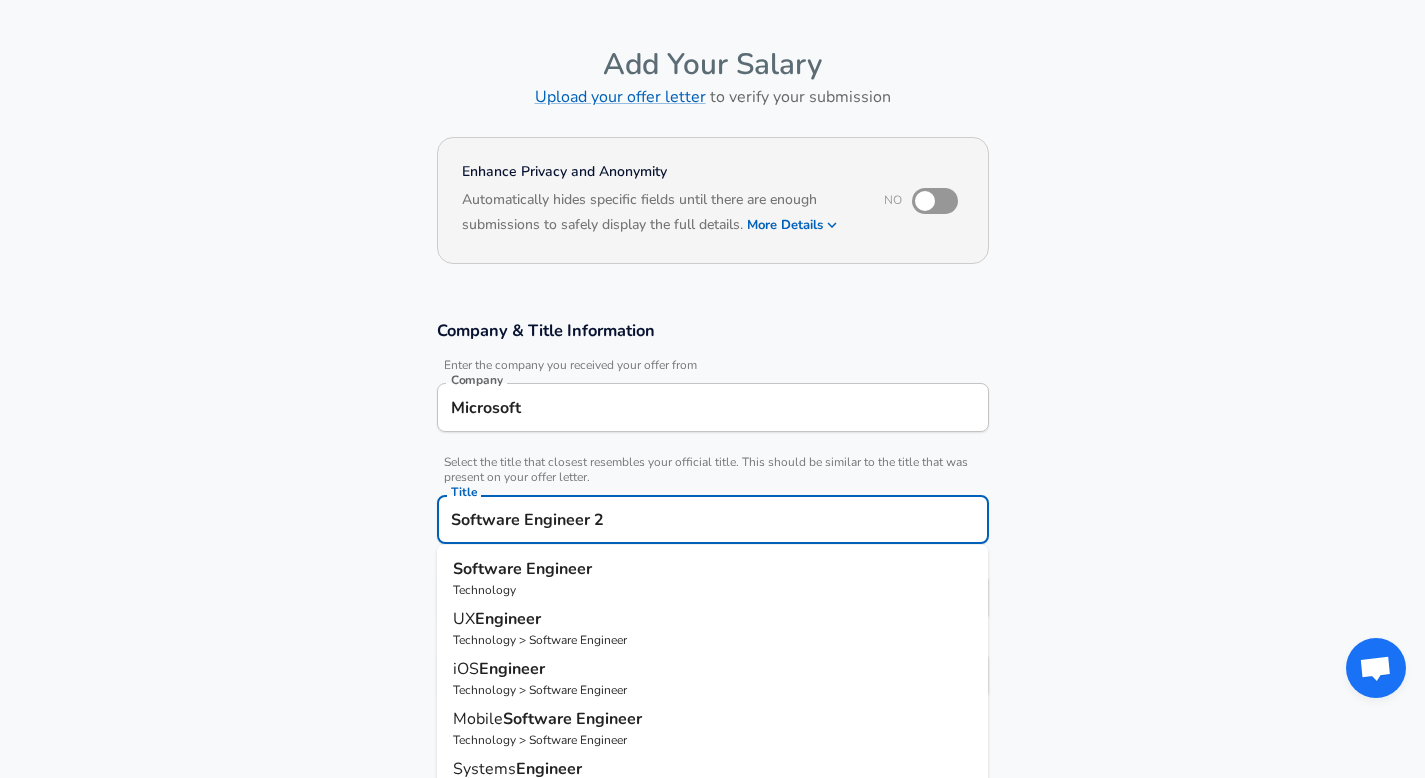 type on "Software Engineer 2" 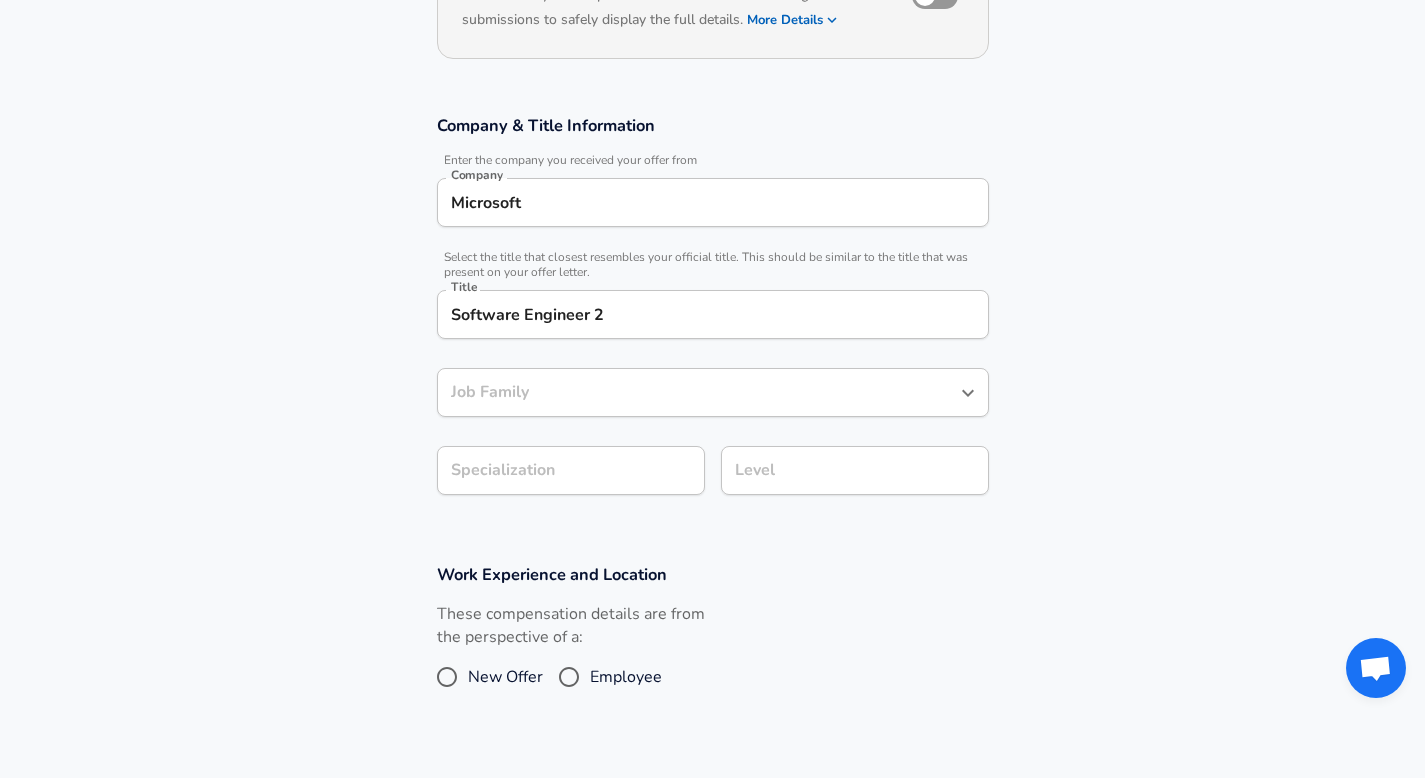 click on "Job Family" at bounding box center (713, 392) 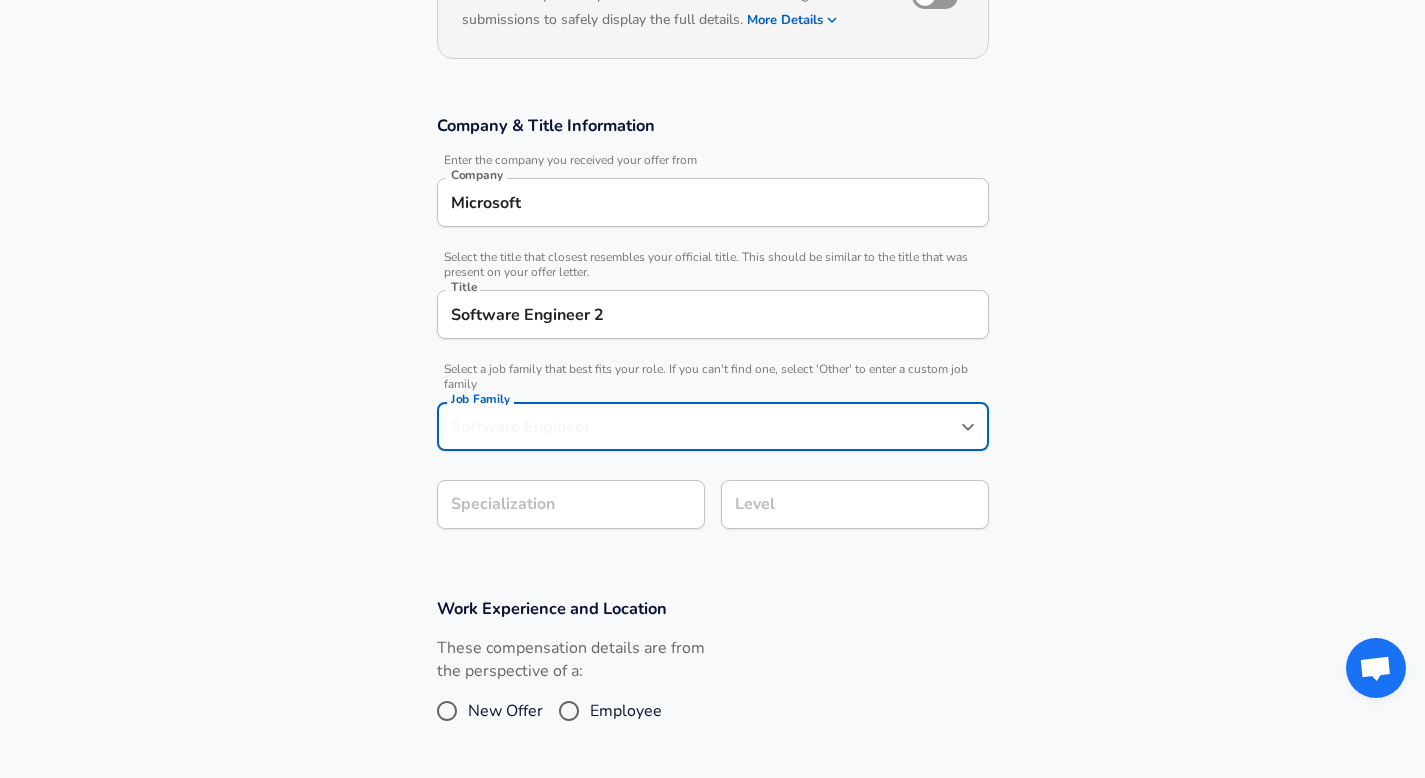 scroll, scrollTop: 305, scrollLeft: 0, axis: vertical 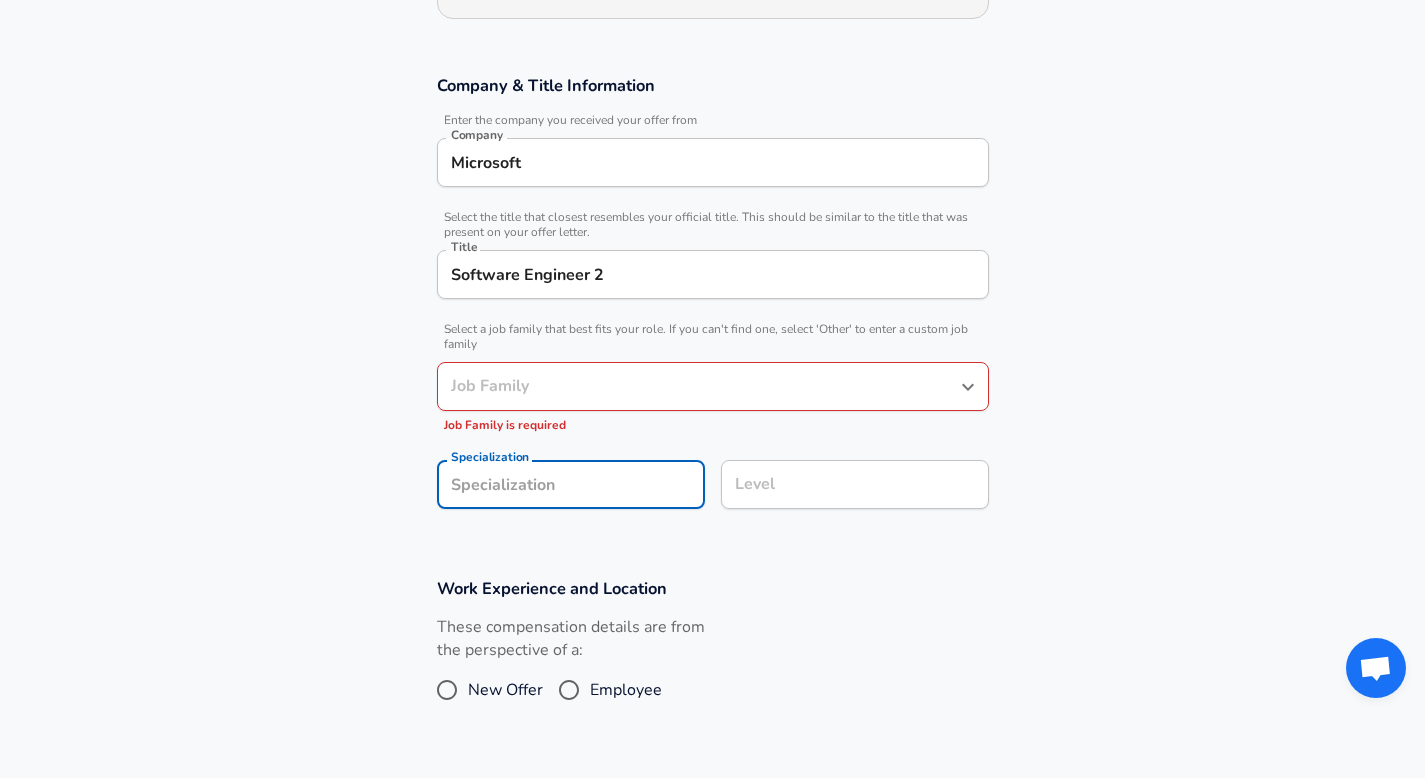 click on "Specialization Specialization" at bounding box center (563, 483) 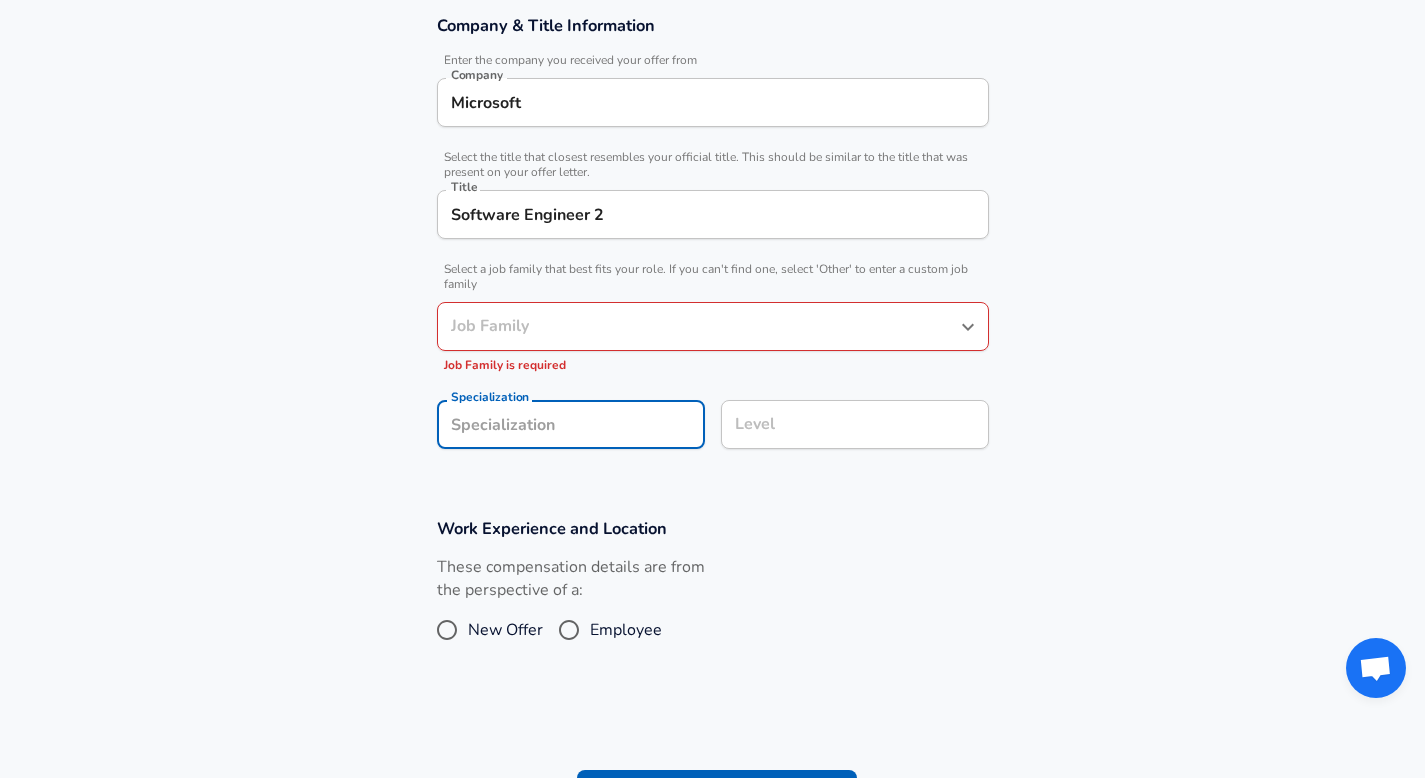 click on "Job Family" at bounding box center [698, 326] 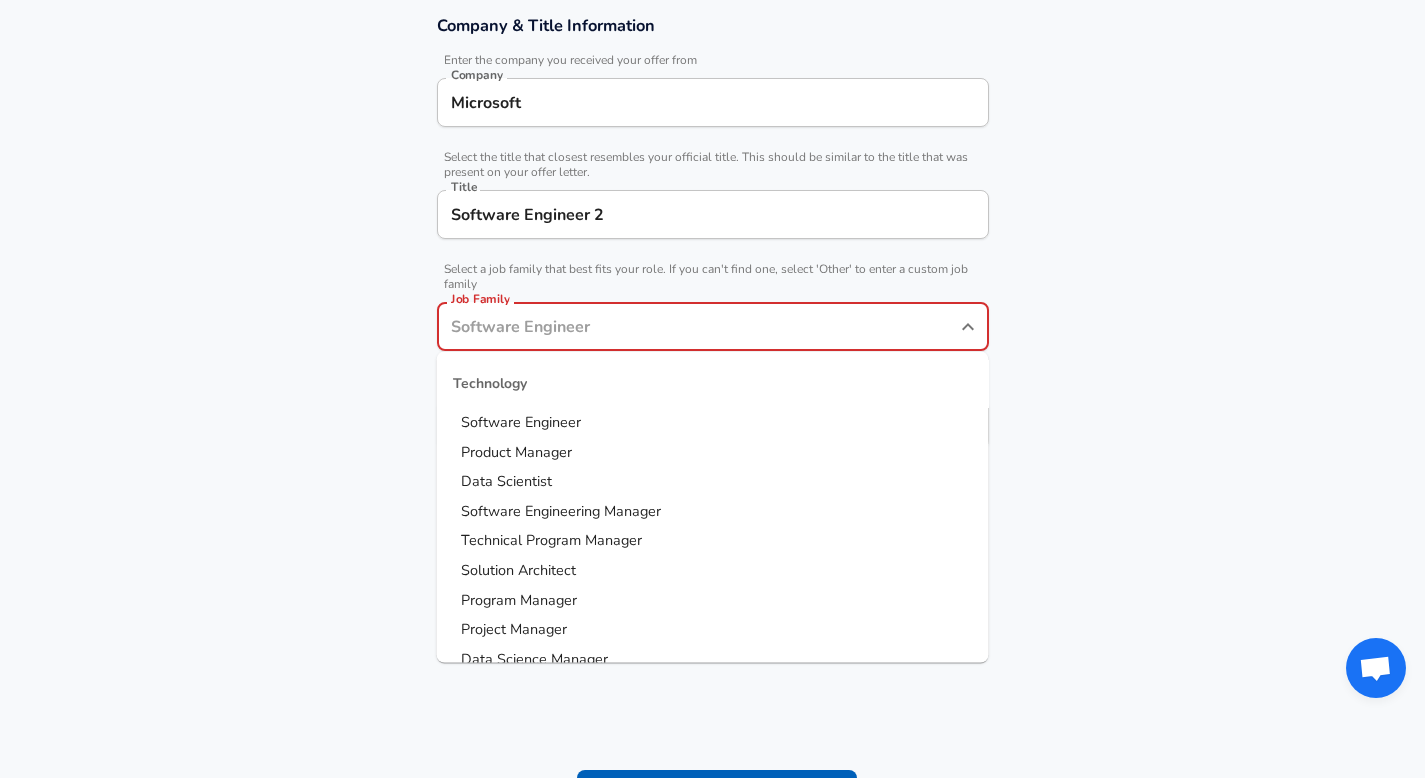 click on "Software Engineer" at bounding box center (521, 422) 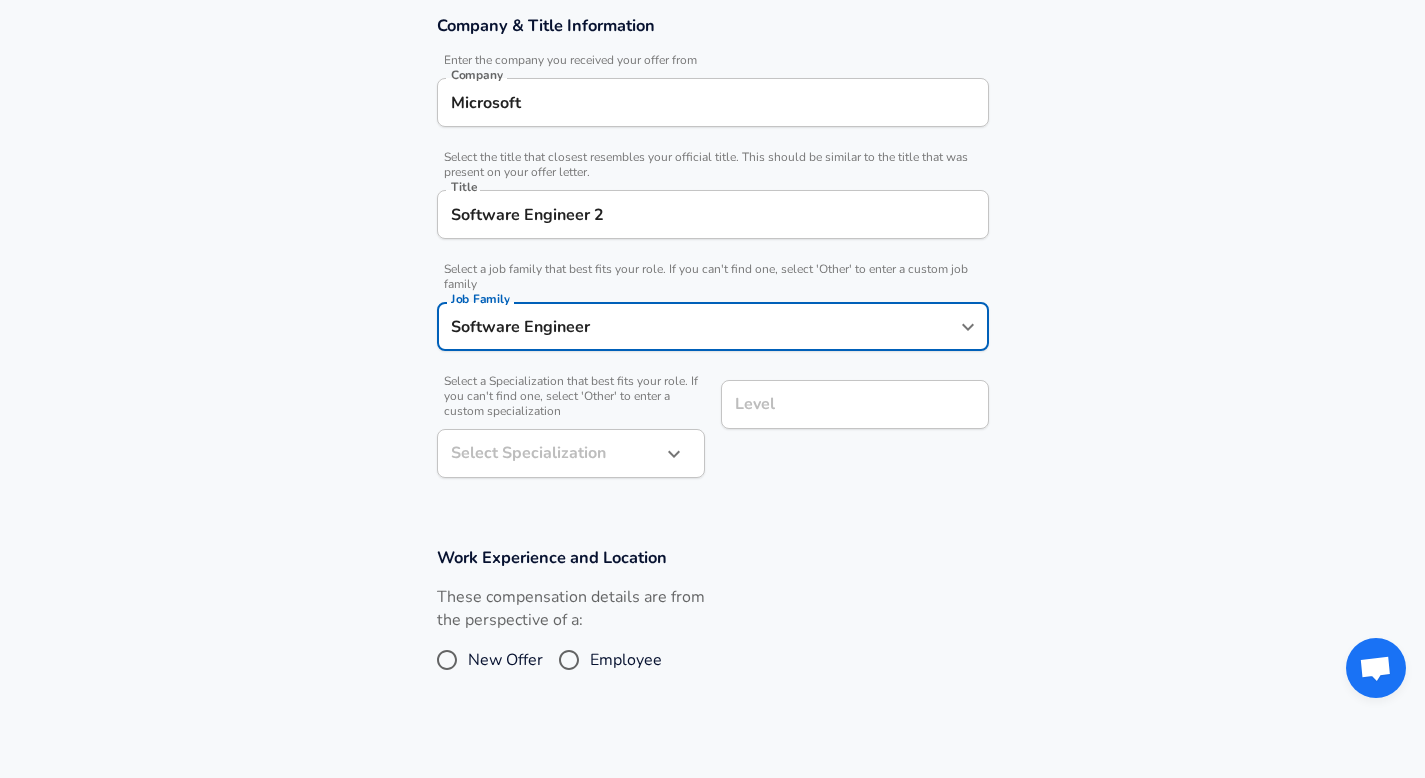 click on "Restart Add Your Salary Upload your offer letter   to verify your submission Enhance Privacy and Anonymity No Automatically hides specific fields until there are enough submissions to safely display the full details.   More Details Based on your submission and the data points that we have already collected, we will automatically hide and anonymize specific fields if there aren't enough data points to remain sufficiently anonymous. Company & Title Information   Enter the company you received your offer from Company Microsoft Company   Select the title that closest resembles your official title. This should be similar to the title that was present on your offer letter. Title Software Engineer 2 Title   Select a job family that best fits your role. If you can't find one, select 'Other' to enter a custom job family Job Family Software Engineer Job Family   Select a Specialization that best fits your role. If you can't find one, select 'Other' to enter a custom specialization Select Specialization ​ Level Level" at bounding box center [712, 24] 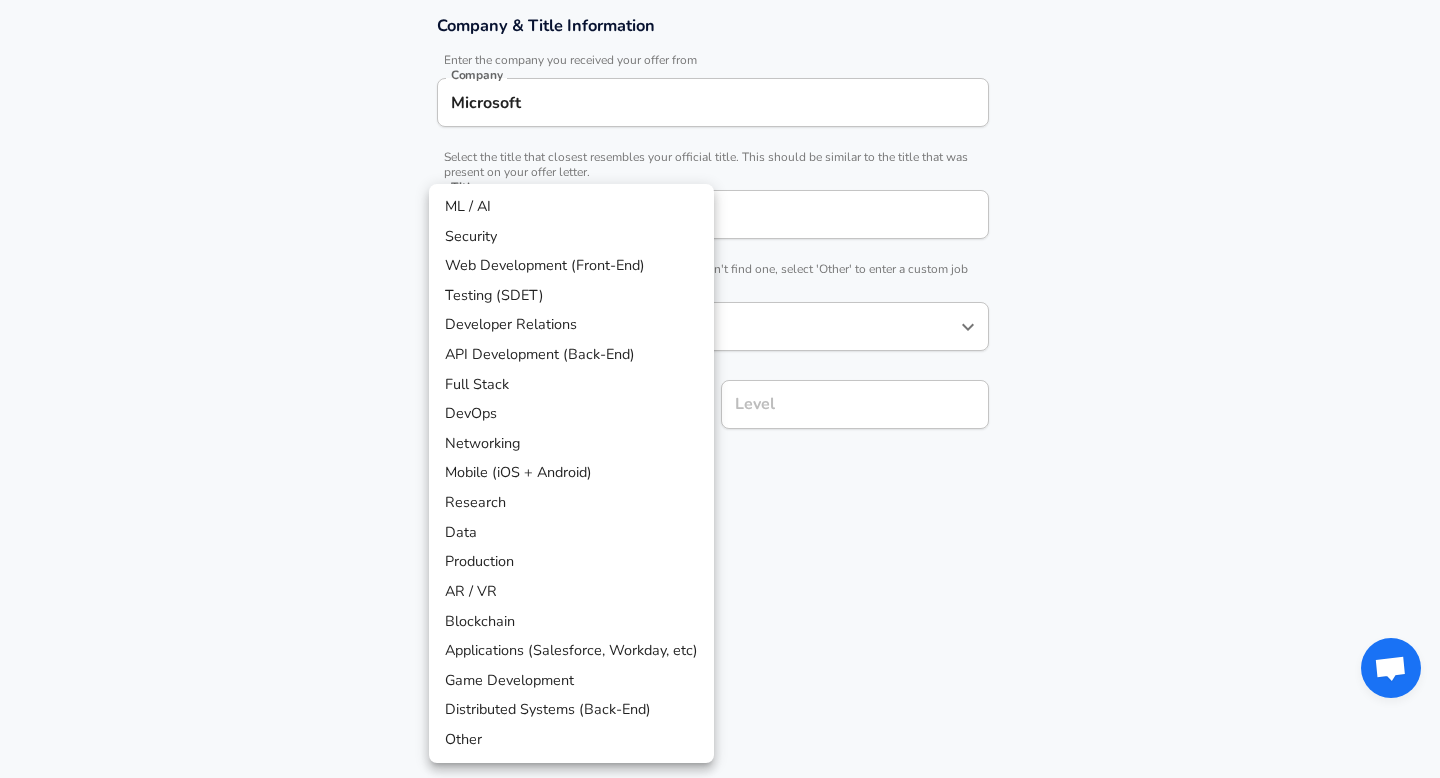 click at bounding box center (720, 389) 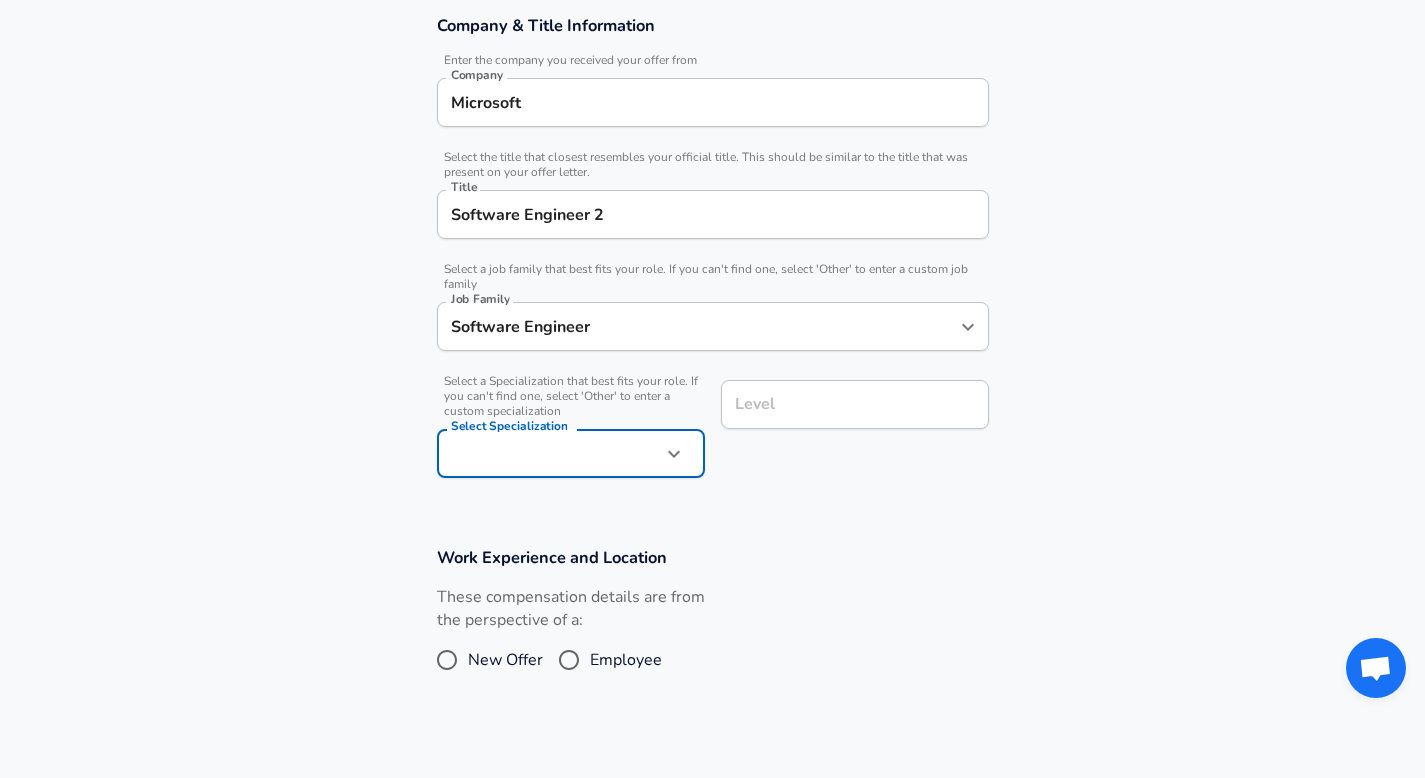 click on "Level" at bounding box center [855, 404] 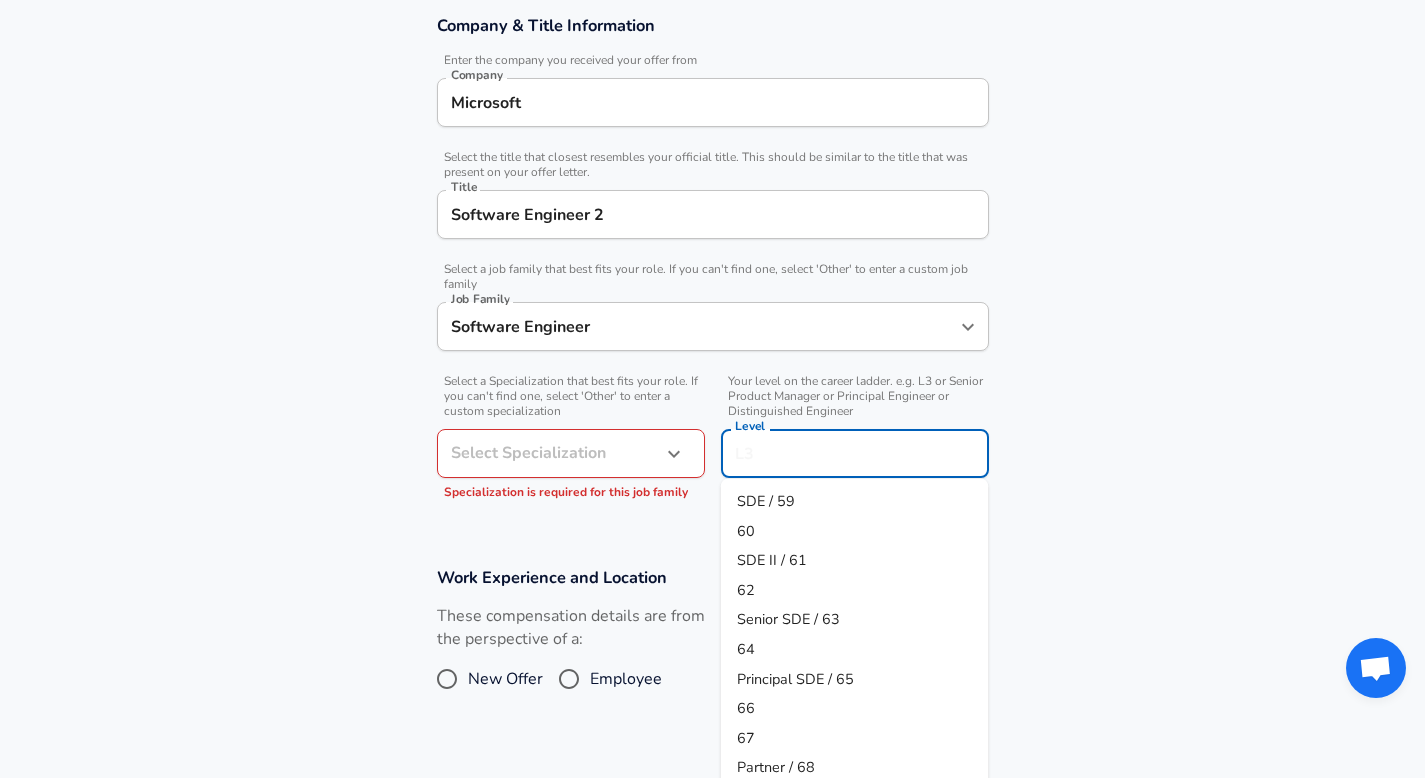 scroll, scrollTop: 405, scrollLeft: 0, axis: vertical 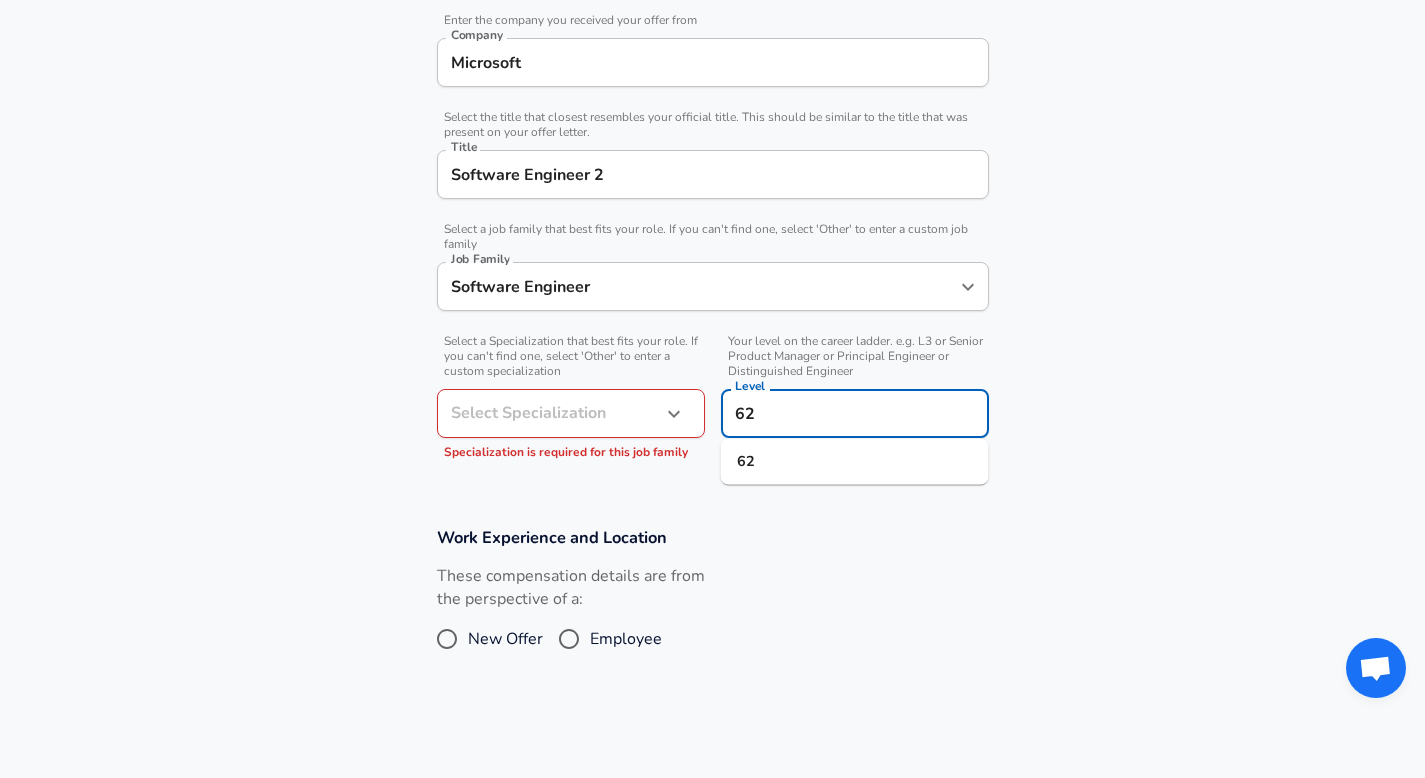 click on "62" at bounding box center [855, 462] 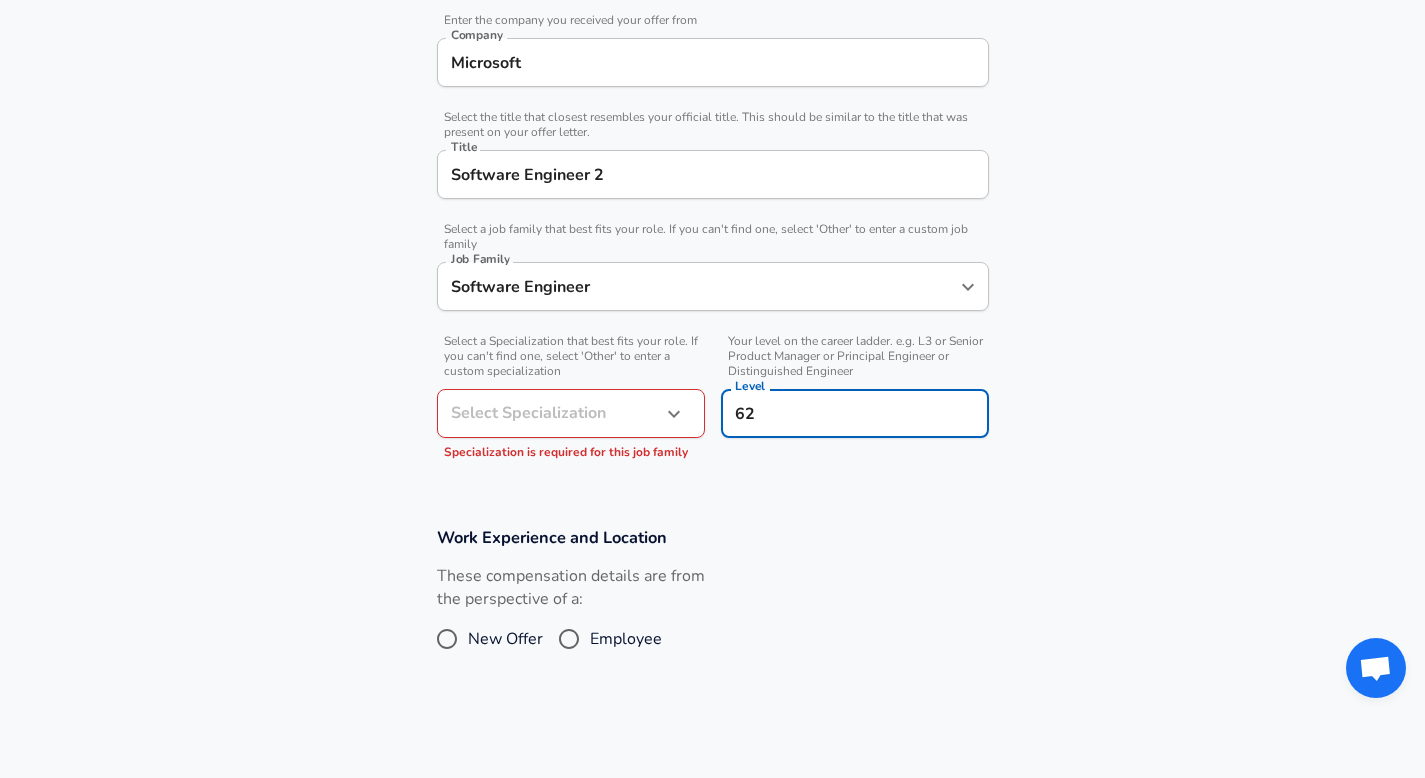 scroll, scrollTop: 548, scrollLeft: 0, axis: vertical 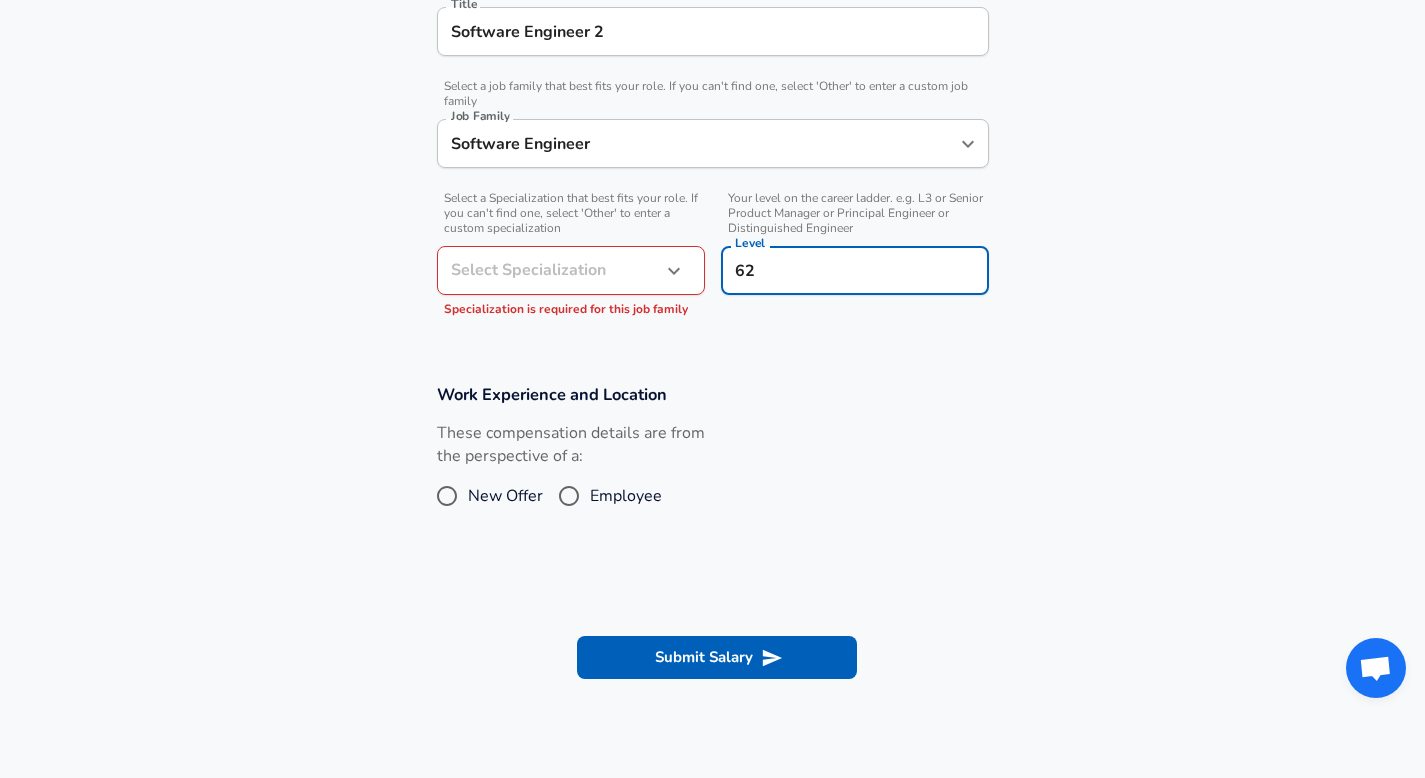 type on "62" 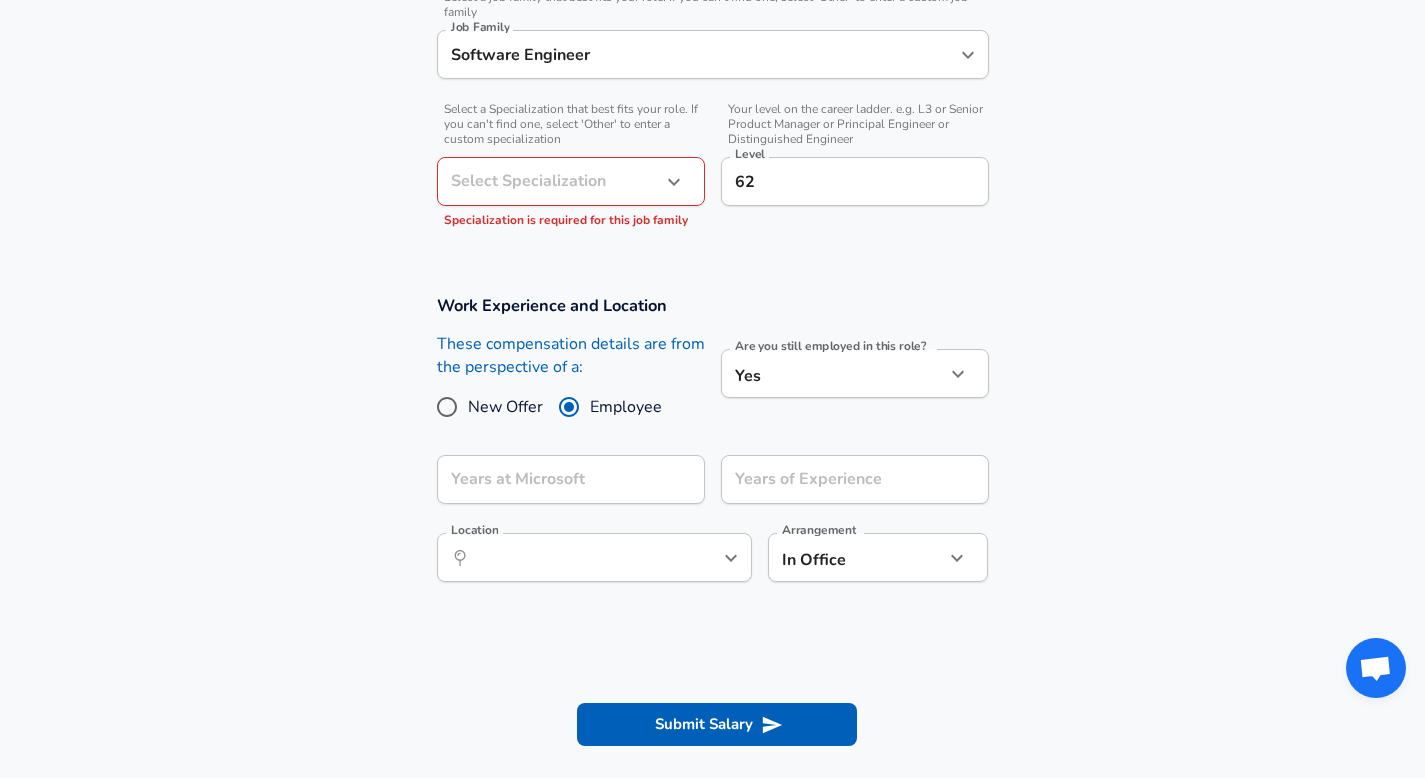 scroll, scrollTop: 652, scrollLeft: 0, axis: vertical 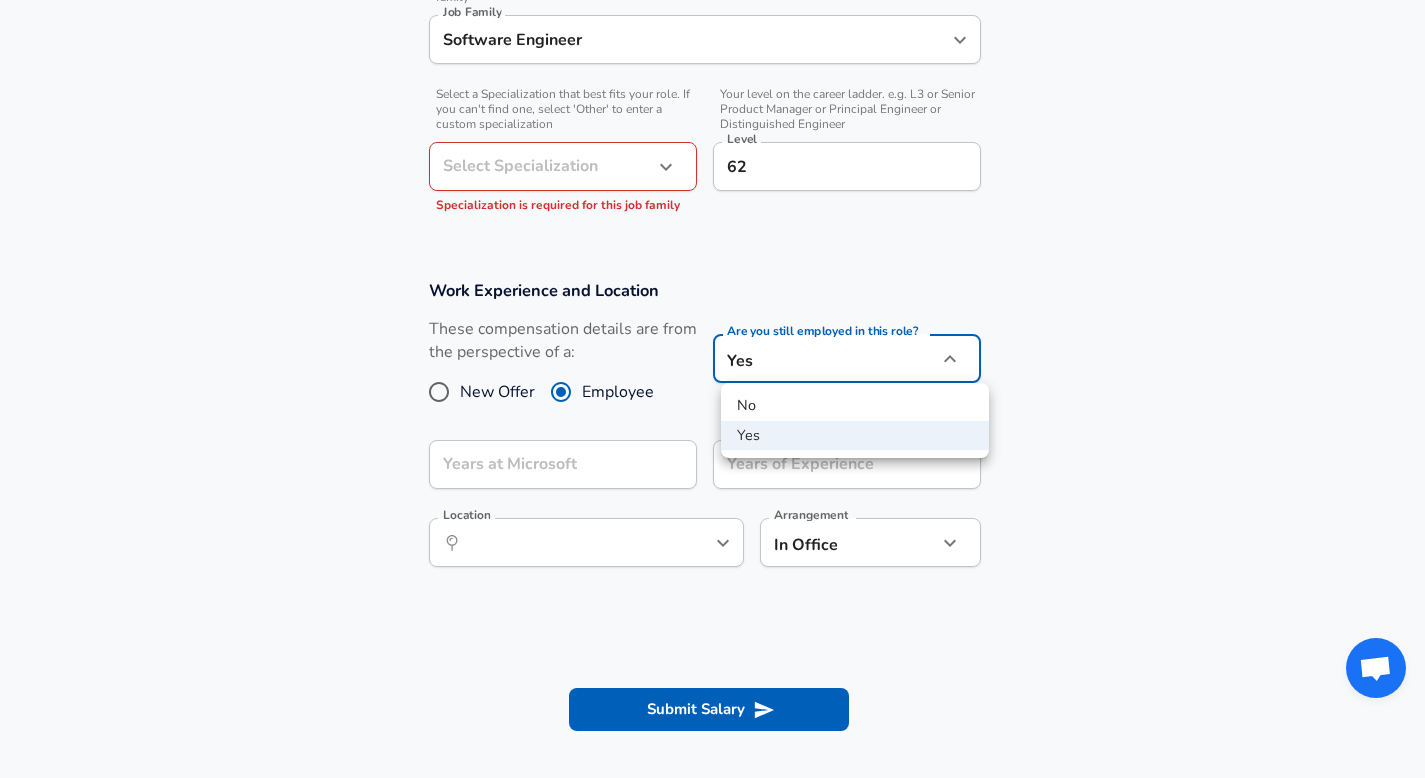 click on "Restart Add Your Salary Upload your offer letter   to verify your submission Enhance Privacy and Anonymity No Automatically hides specific fields until there are enough submissions to safely display the full details.   More Details Based on your submission and the data points that we have already collected, we will automatically hide and anonymize specific fields if there aren't enough data points to remain sufficiently anonymous. Company & Title Information   Enter the company you received your offer from Company Microsoft Company   Select the title that closest resembles your official title. This should be similar to the title that was present on your offer letter. Title Software Engineer 2 Title   Select a job family that best fits your role. If you can't find one, select 'Other' to enter a custom job family Job Family Software Engineer Job Family   Select a Specialization that best fits your role. If you can't find one, select 'Other' to enter a custom specialization Select Specialization ​   Level 62" at bounding box center (712, -263) 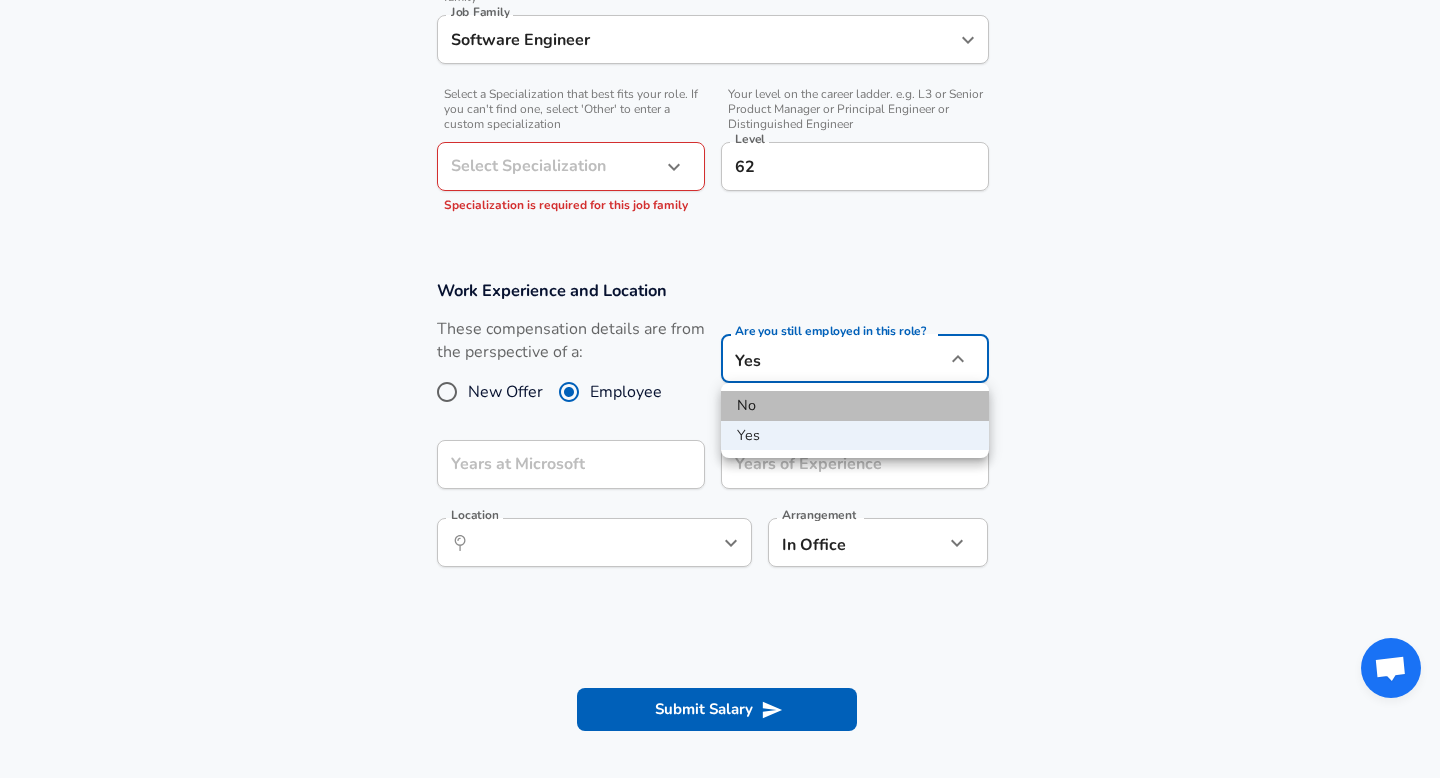 click on "No" at bounding box center [855, 406] 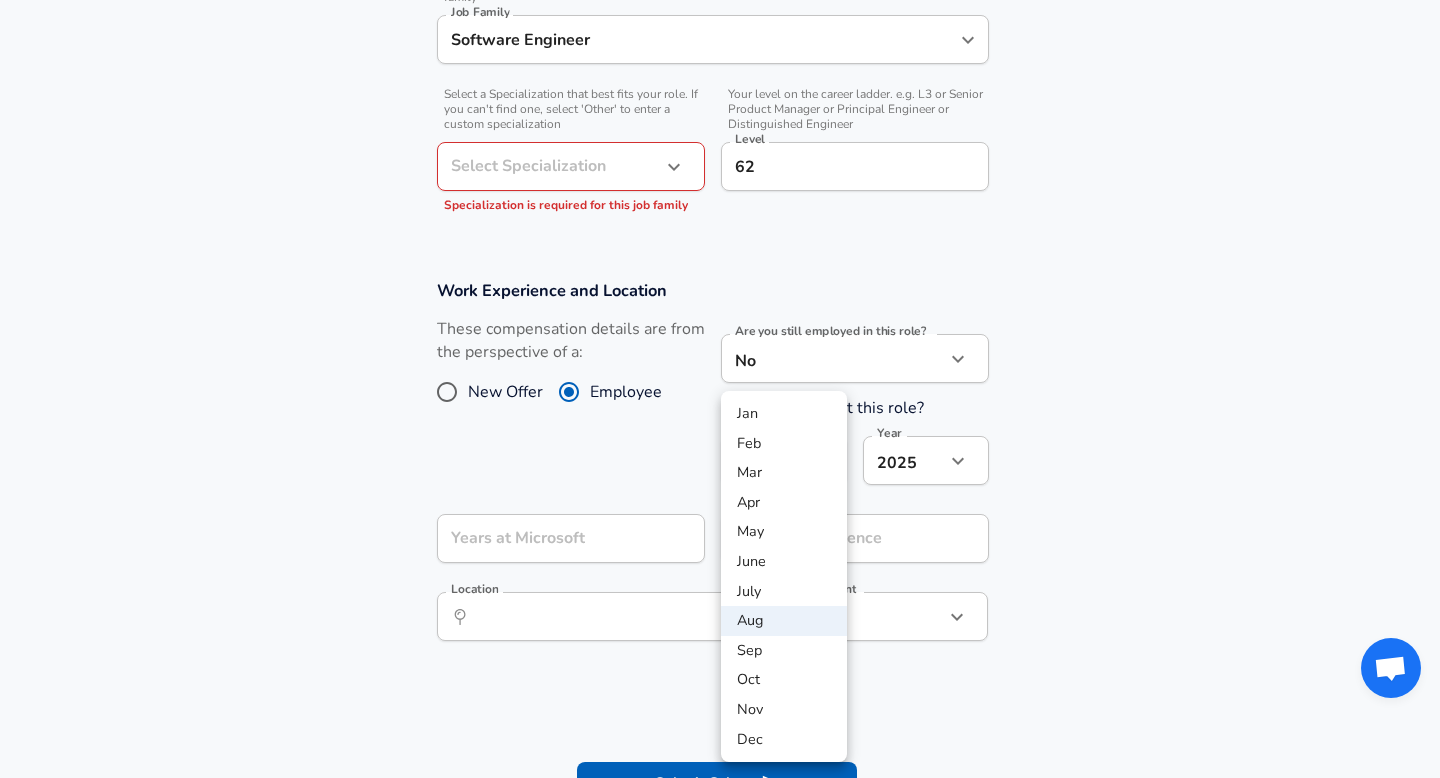 click on "Restart Add Your Salary Upload your offer letter   to verify your submission Enhance Privacy and Anonymity No Automatically hides specific fields until there are enough submissions to safely display the full details.   More Details Based on your submission and the data points that we have already collected, we will automatically hide and anonymize specific fields if there aren't enough data points to remain sufficiently anonymous. Company & Title Information   Enter the company you received your offer from Company Microsoft Company   Select the title that closest resembles your official title. This should be similar to the title that was present on your offer letter. Title Software Engineer 2 Title   Select a job family that best fits your role. If you can't find one, select 'Other' to enter a custom job family Job Family Software Engineer Job Family   Select a Specialization that best fits your role. If you can't find one, select 'Other' to enter a custom specialization Select Specialization ​   Level 62 8" at bounding box center (720, -263) 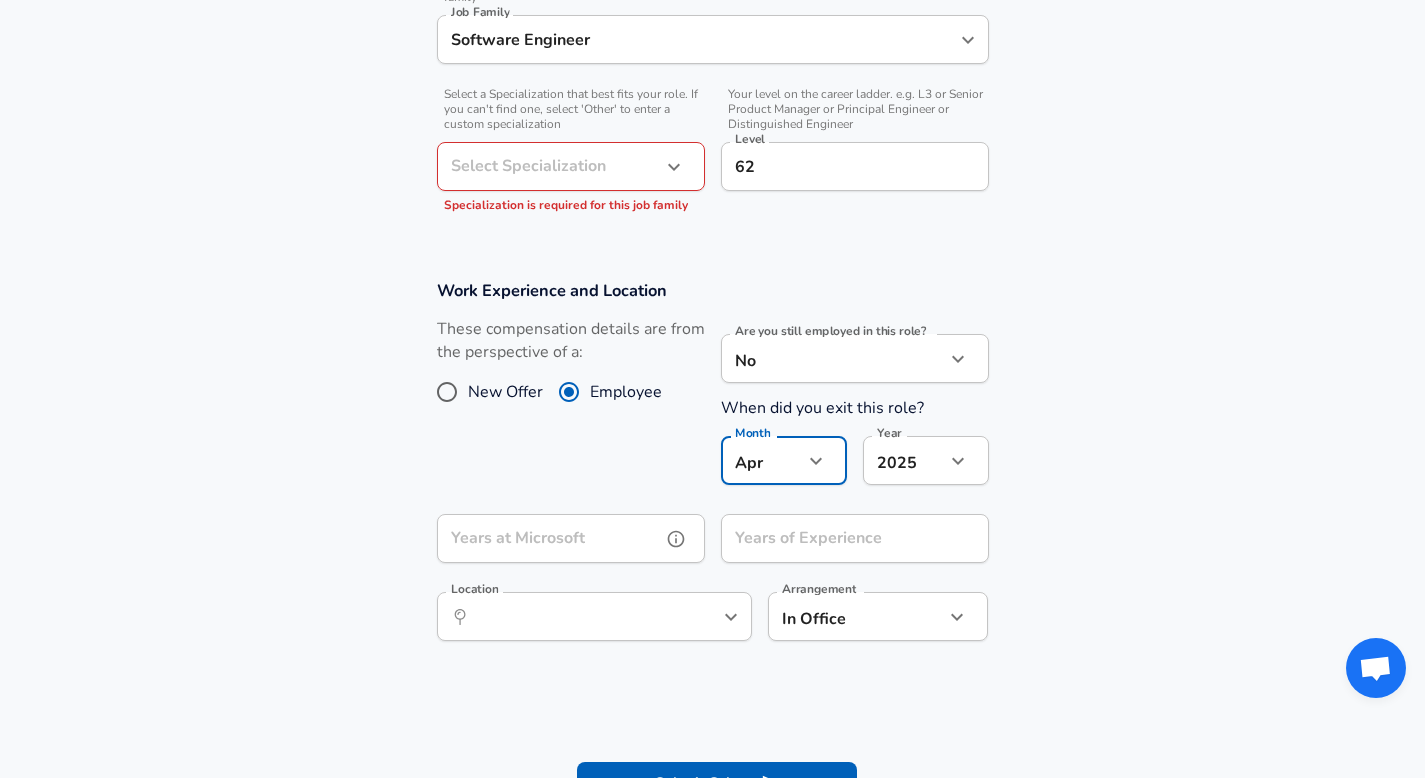 click on "Years at Microsoft" at bounding box center (549, 538) 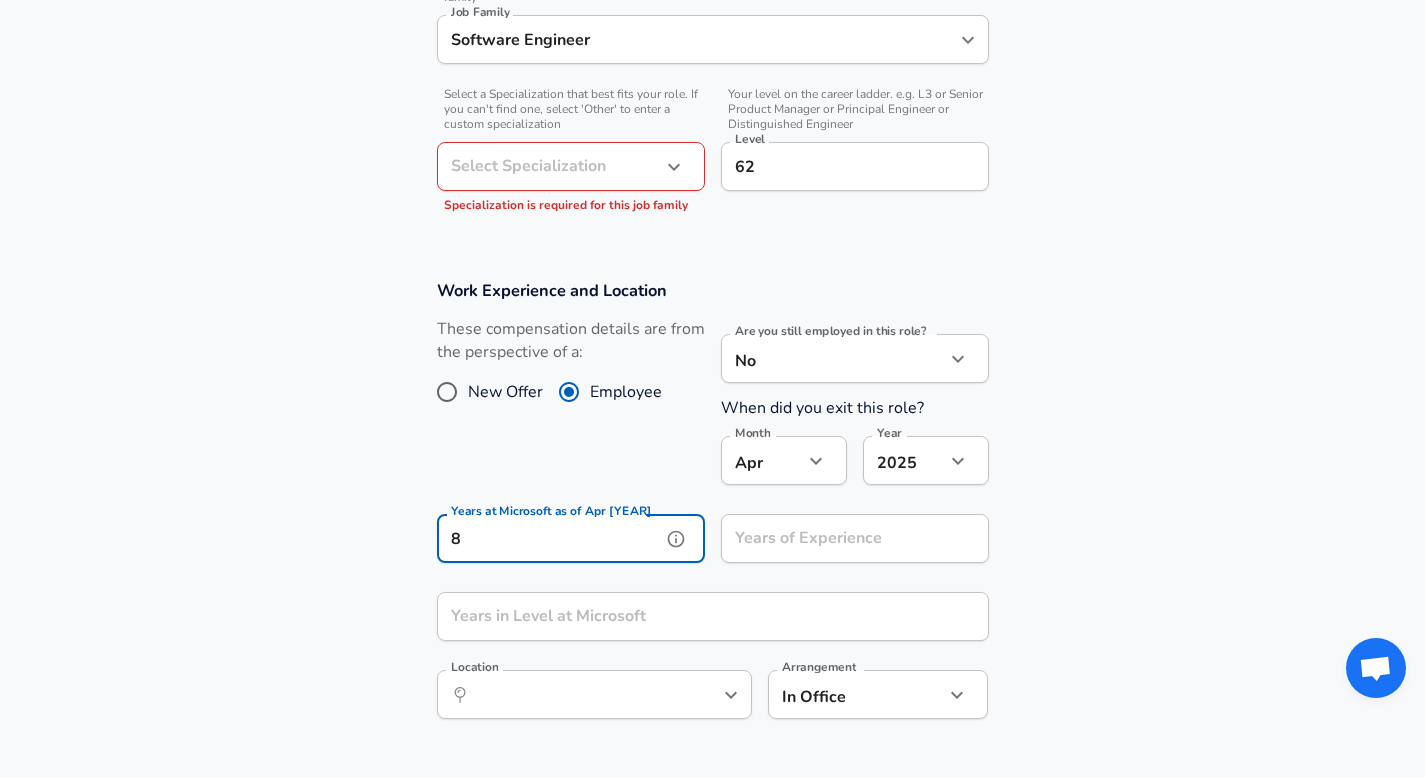 type on "8" 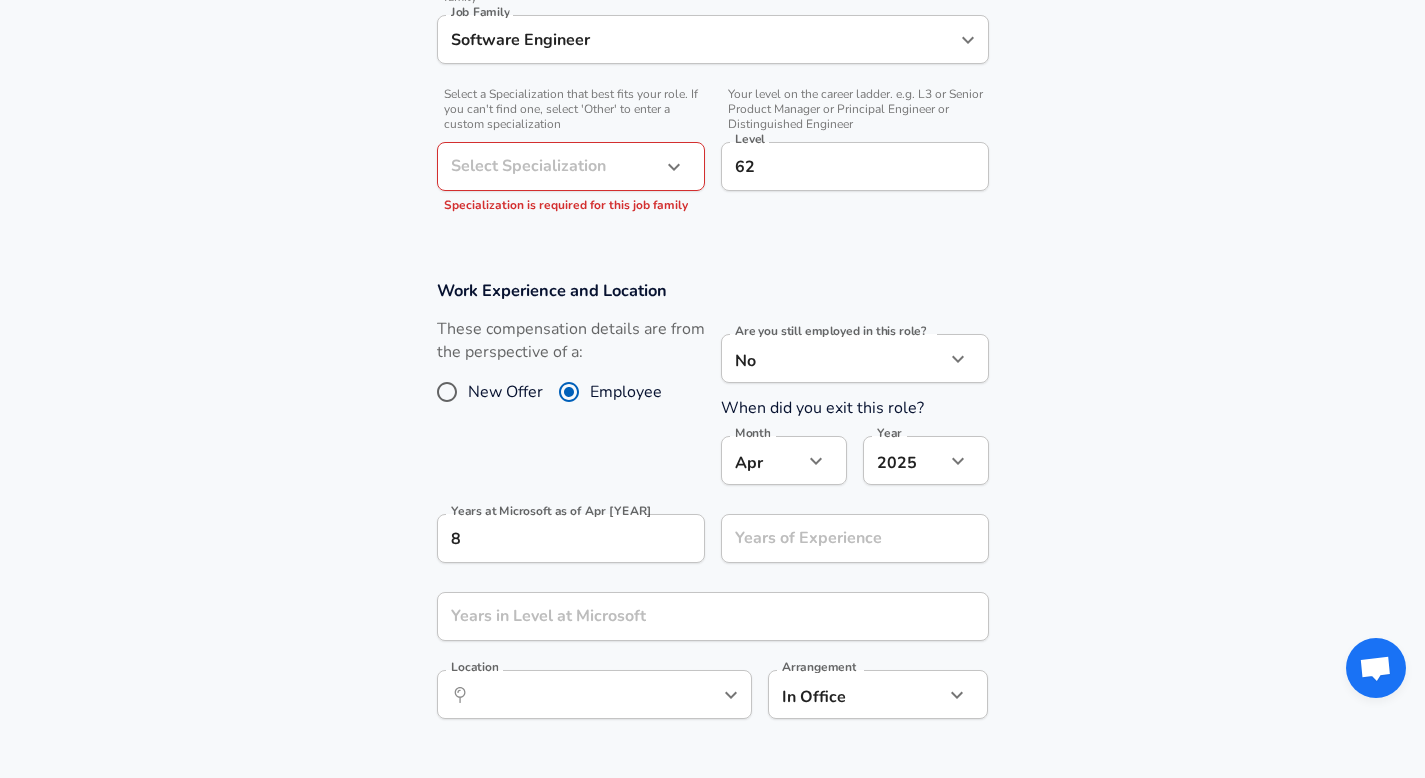 click on "Work Experience and Location These compensation details are from the perspective of a: New Offer Employee Are you still employed in this role? No no Are you still employed in this role? When did you exit this role? Month Apr 4 Month Year 2025 2025 Year Years at Microsoft as of Apr 2025 8 Years at Microsoft as of Apr 2025 Years of Experience Years of Experience Years in Level at Microsoft Years in Level at Microsoft Location ​ Location Arrangement In Office office Arrangement" at bounding box center (713, 506) 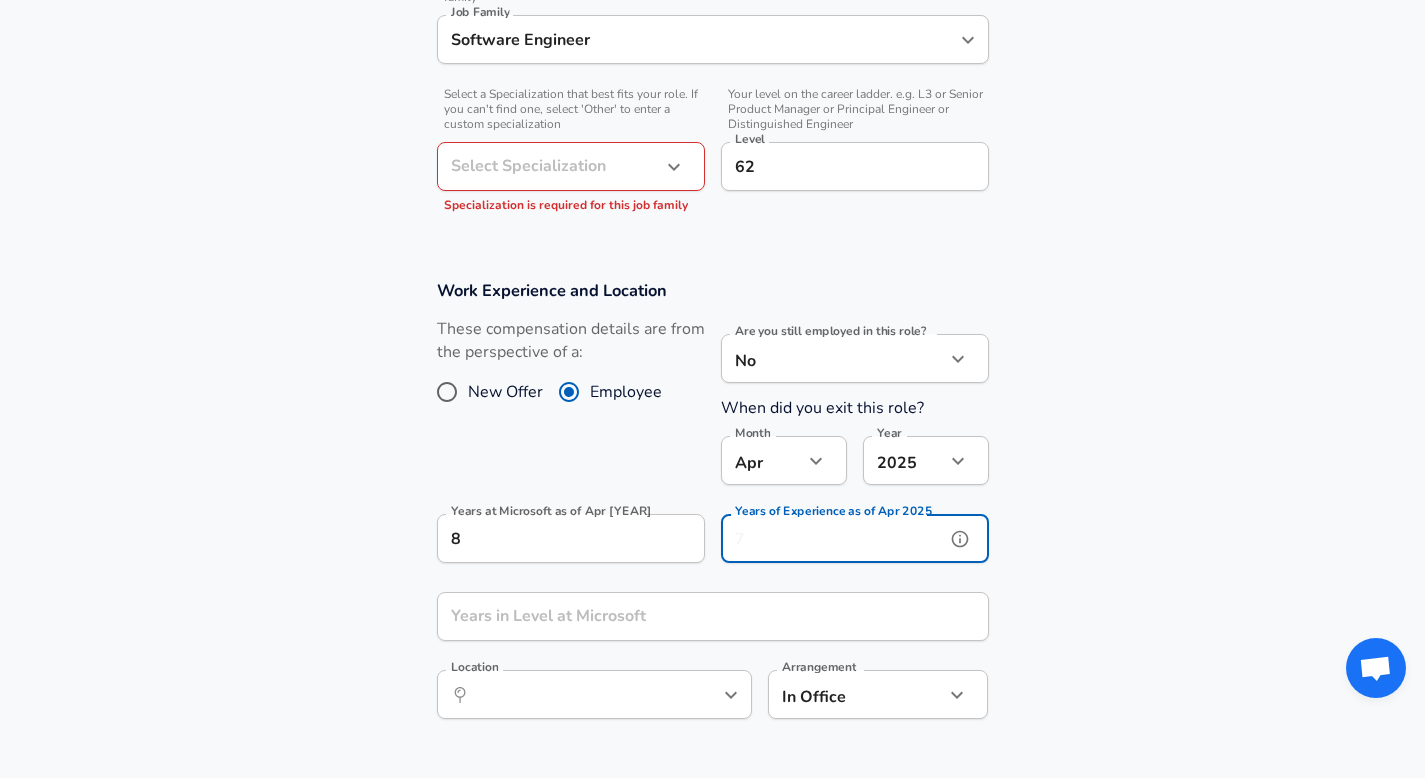 click on "Years of Experience as of Apr 2025" at bounding box center [833, 538] 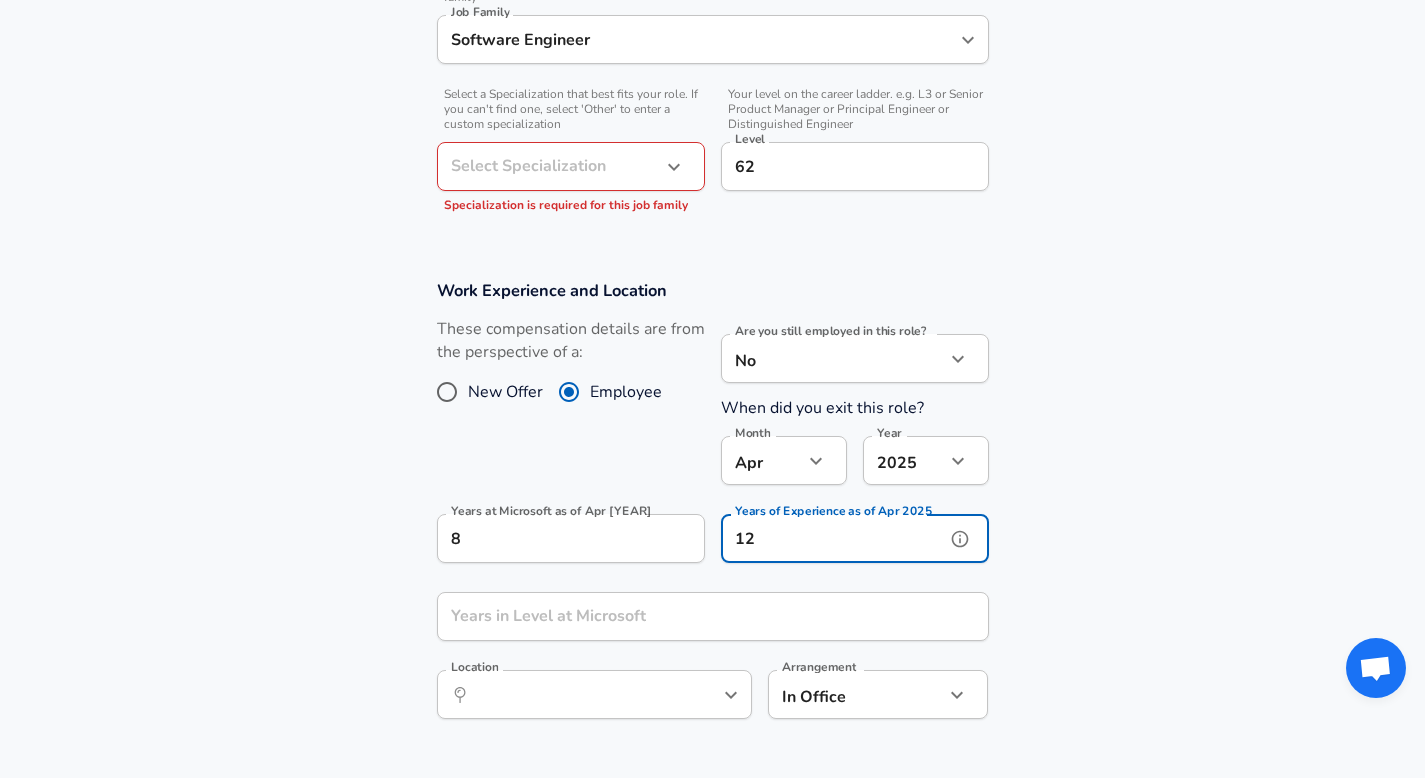 type on "12" 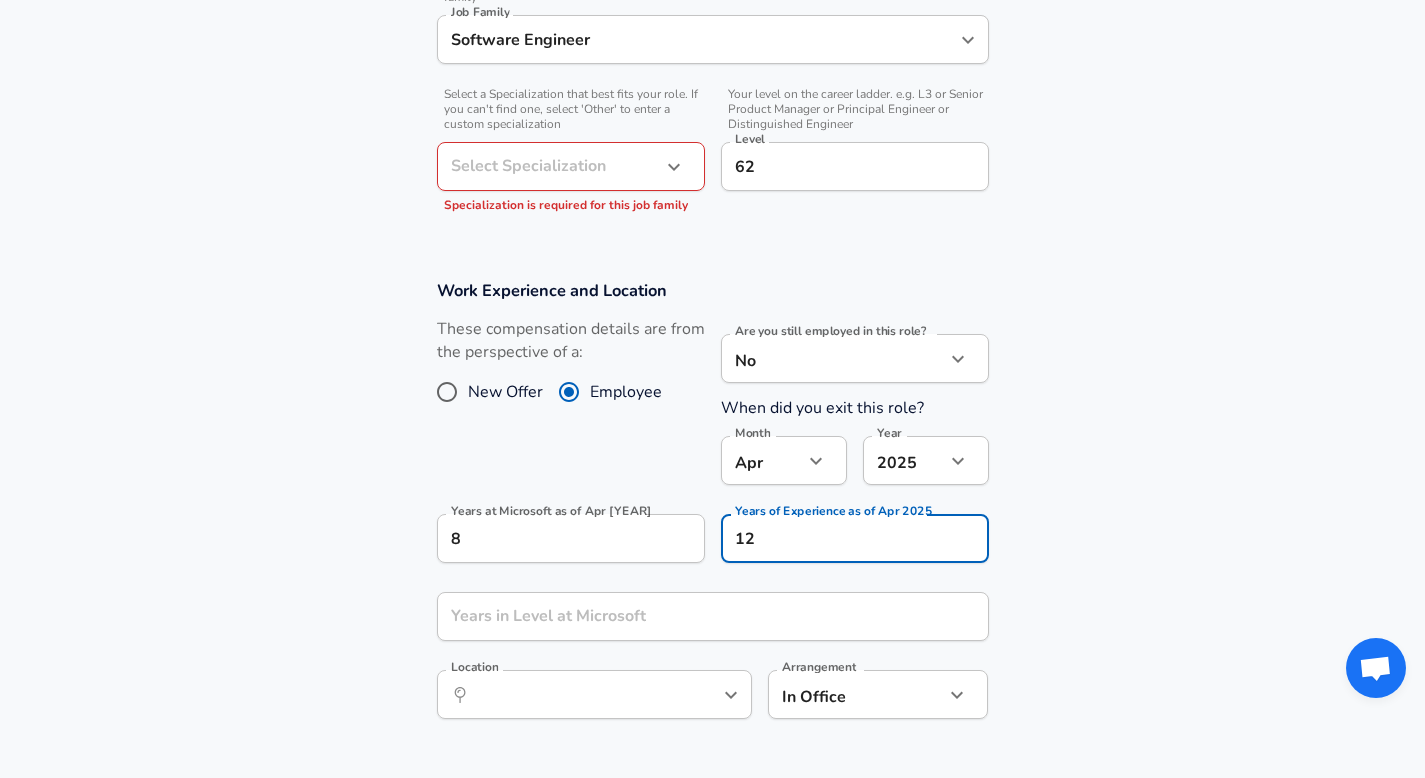 click on "Work Experience and Location These compensation details are from the perspective of a: New Offer Employee Are you still employed in this role? No no Are you still employed in this role? When did you exit this role? Month Apr 4 Month Year 2025 2025 Year Years at Microsoft as of Apr 2025 8 Years at Microsoft as of Apr 2025 Years of Experience as of Apr 2025 12 Years of Experience as of Apr 2025 Years in Level at Microsoft Years in Level at Microsoft Location ​ Location Arrangement In Office office Arrangement" at bounding box center [712, 510] 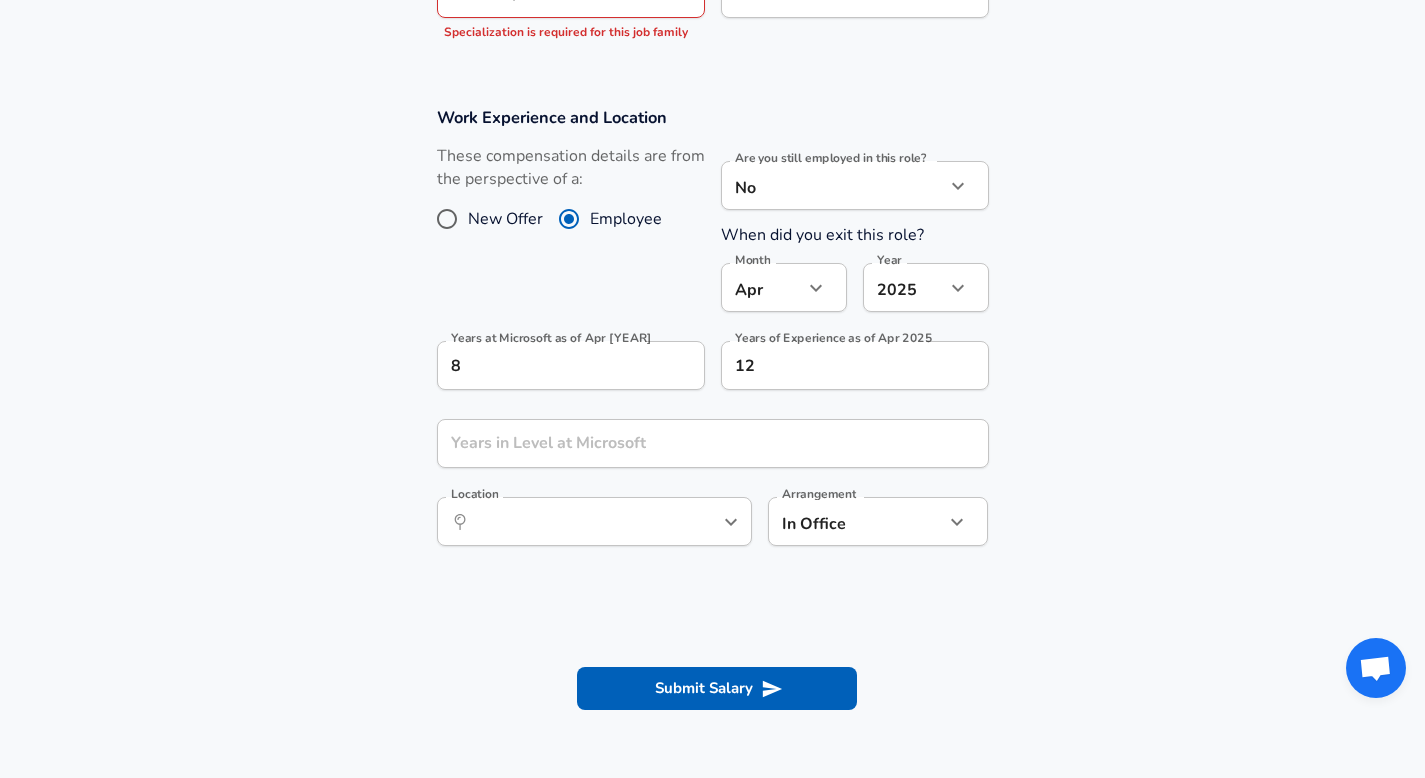 scroll, scrollTop: 866, scrollLeft: 0, axis: vertical 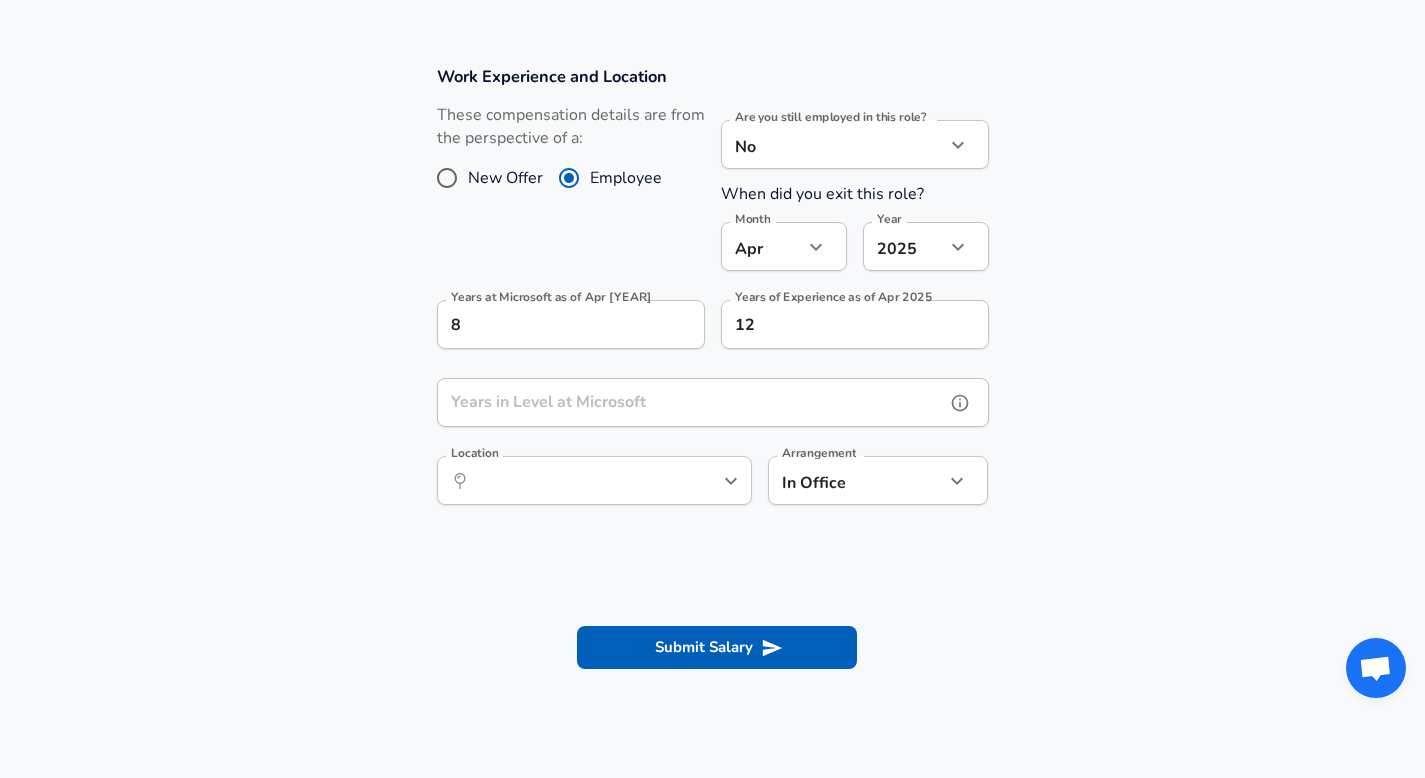 click on "Years in Level at Microsoft" at bounding box center (691, 402) 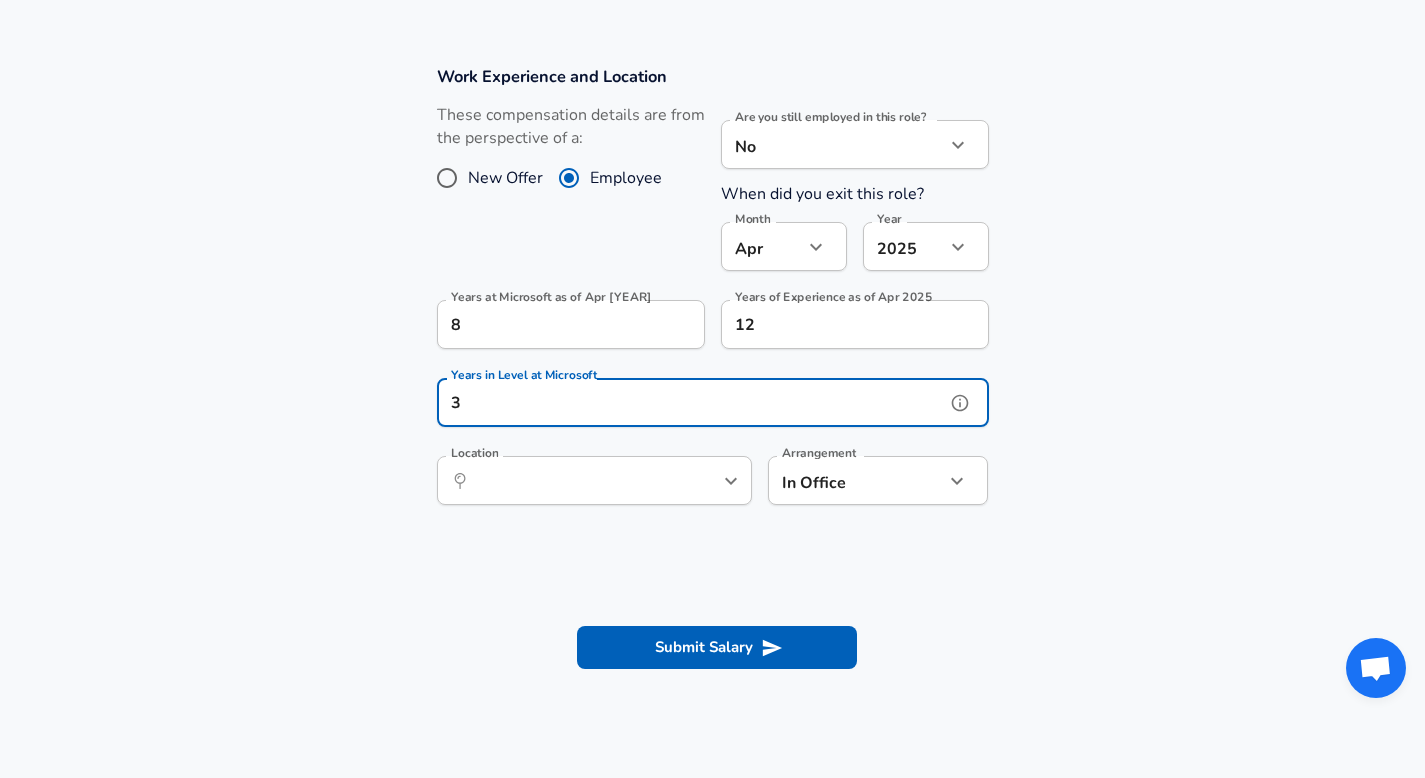 type on "3" 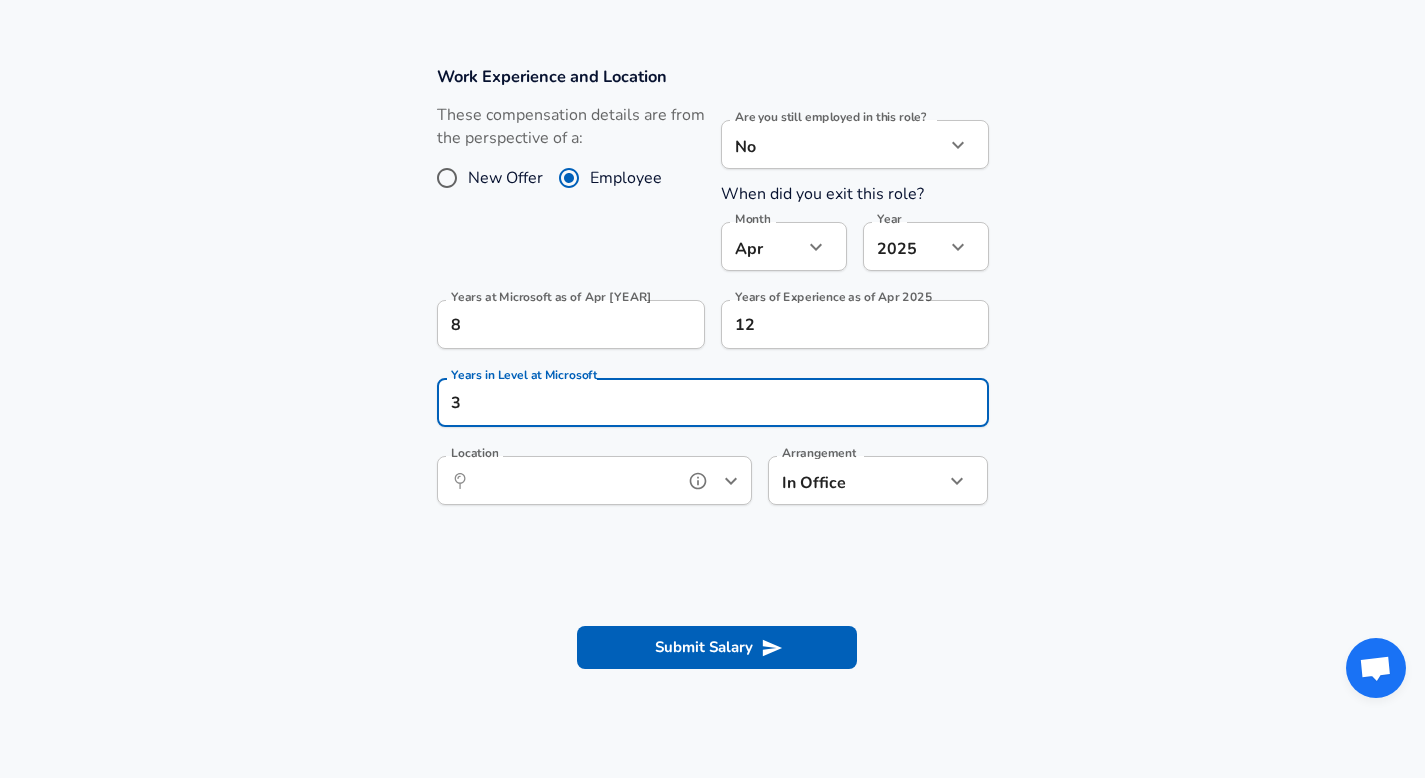 click on "Location" at bounding box center (572, 480) 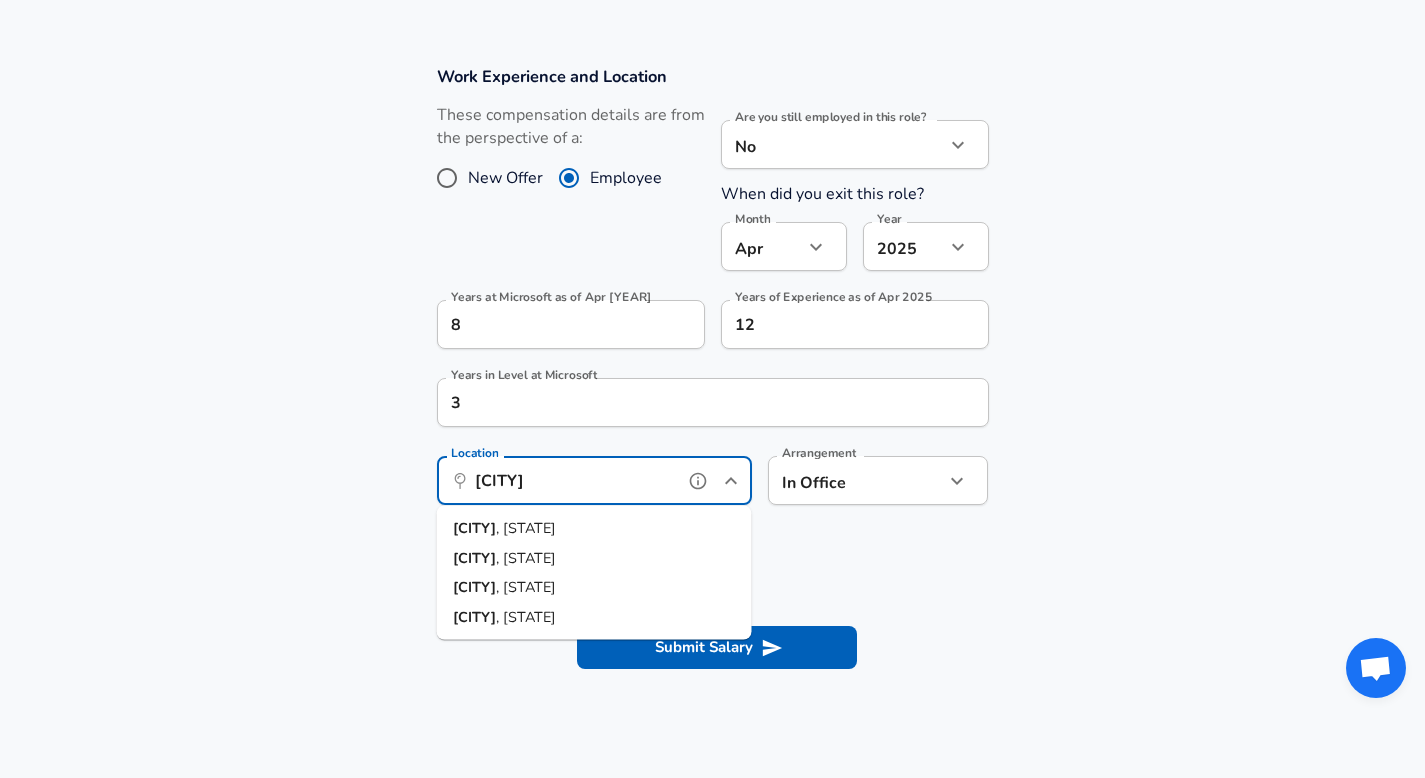 click on "d, WA" at bounding box center [526, 528] 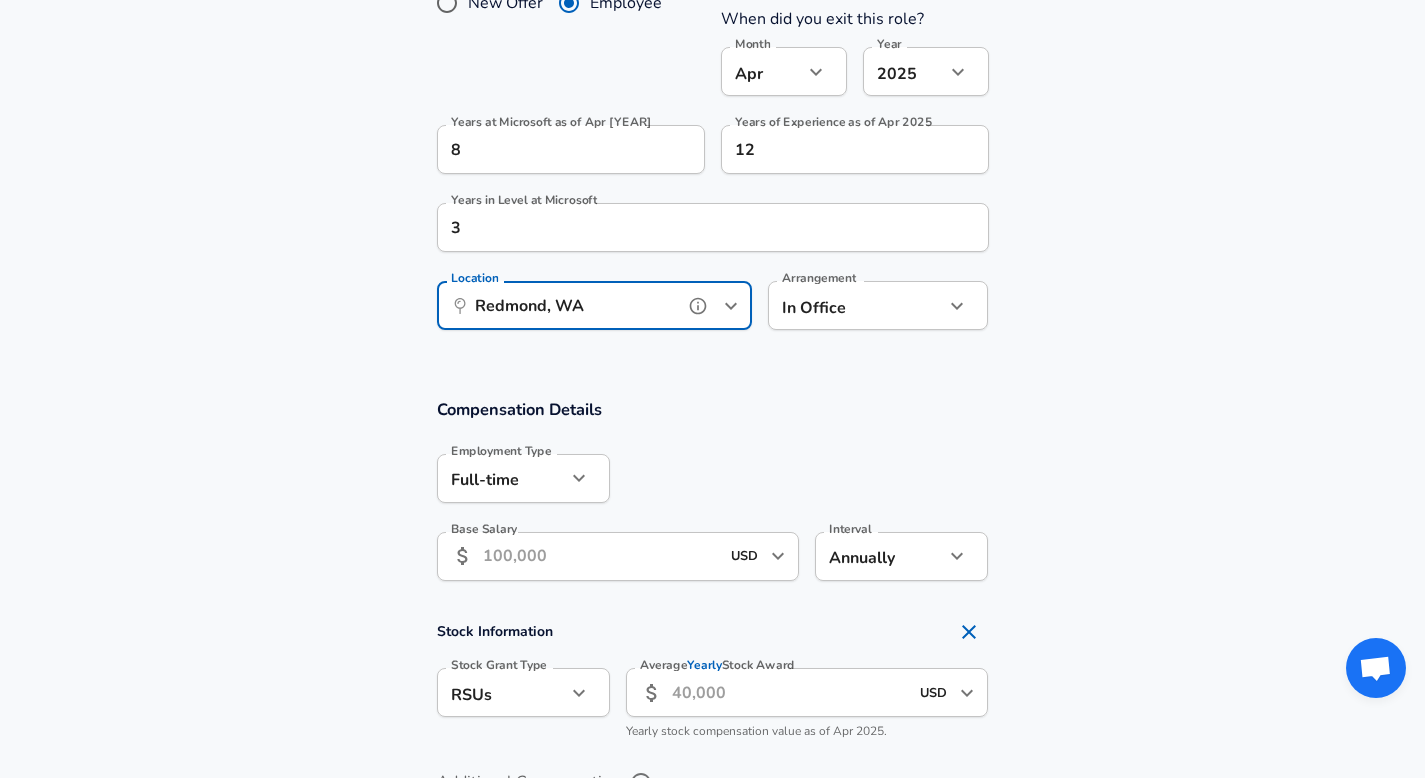 scroll, scrollTop: 1047, scrollLeft: 0, axis: vertical 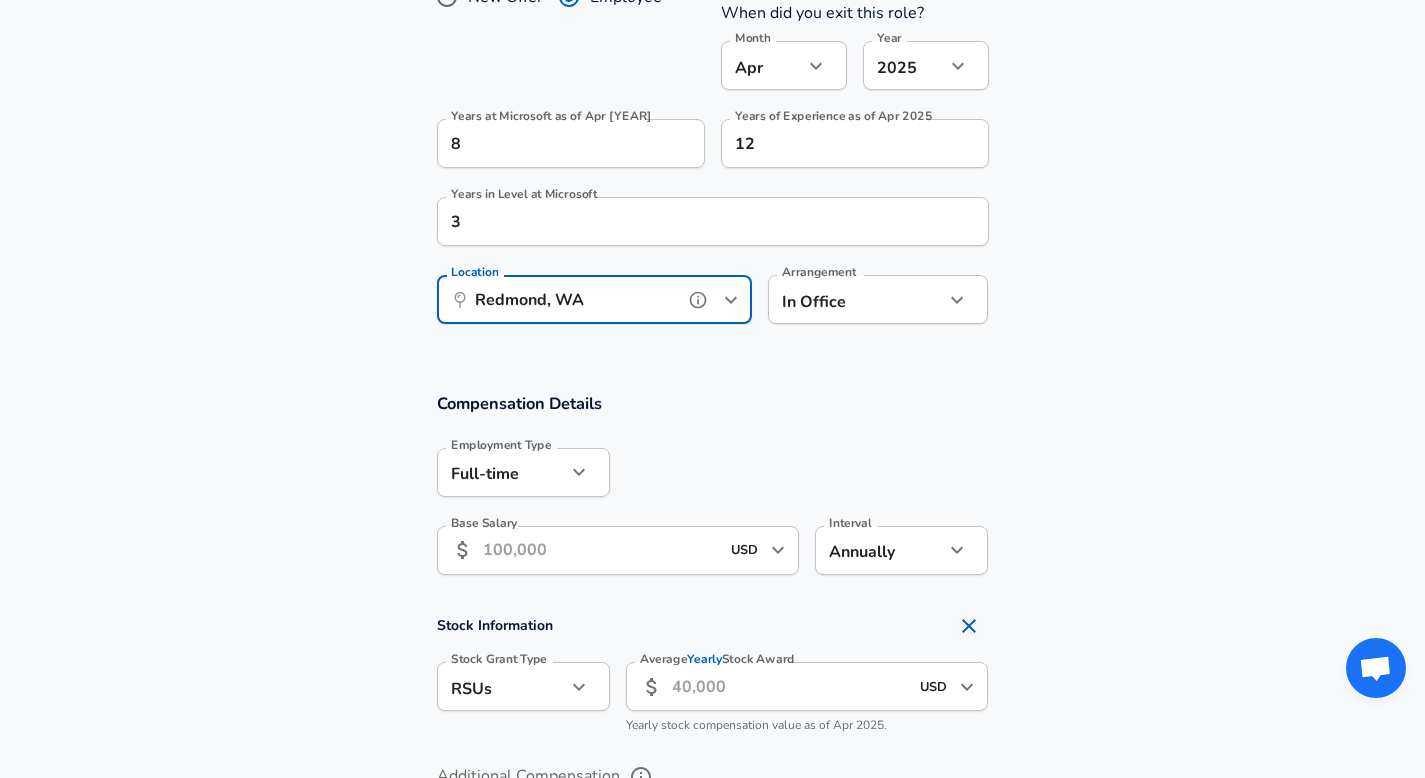 type on "Redmond, WA" 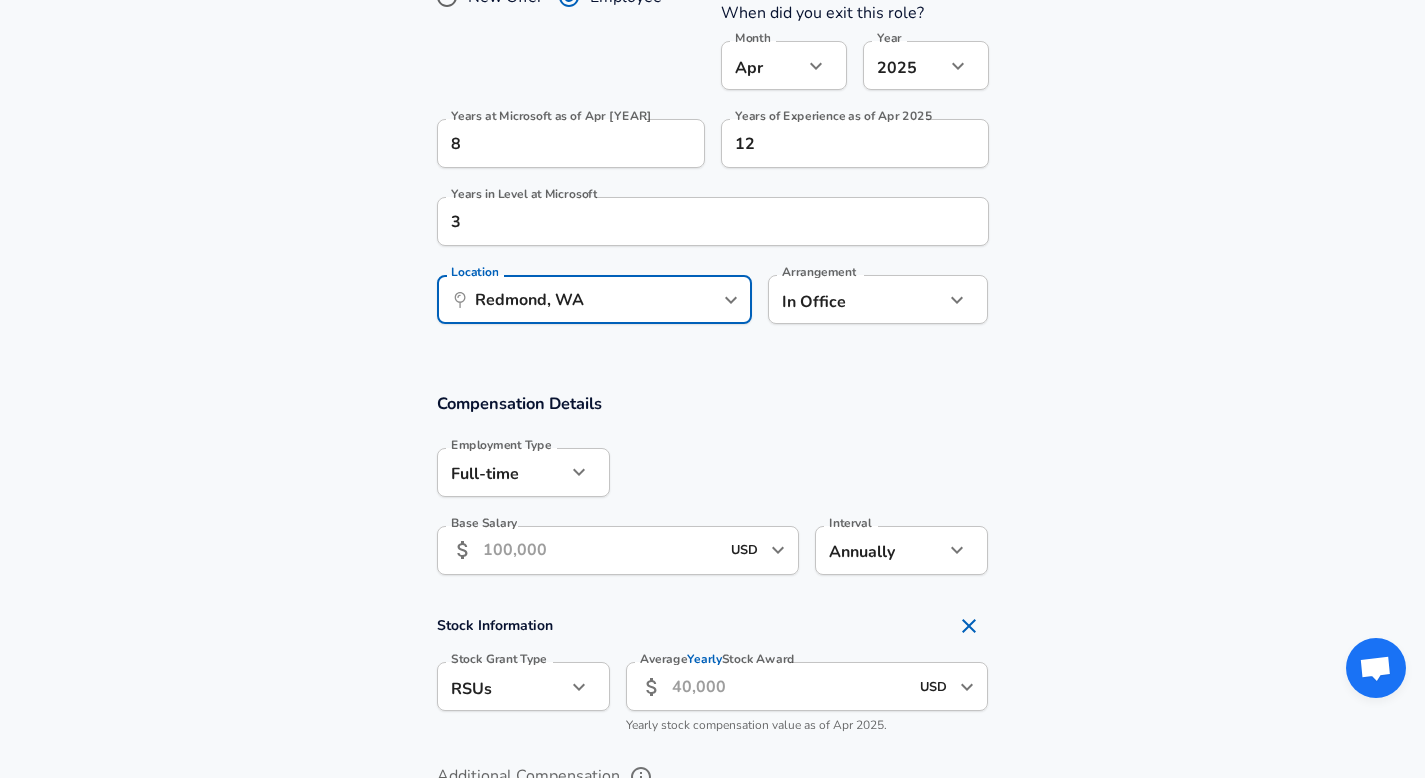 click on "Base Salary" at bounding box center [601, 550] 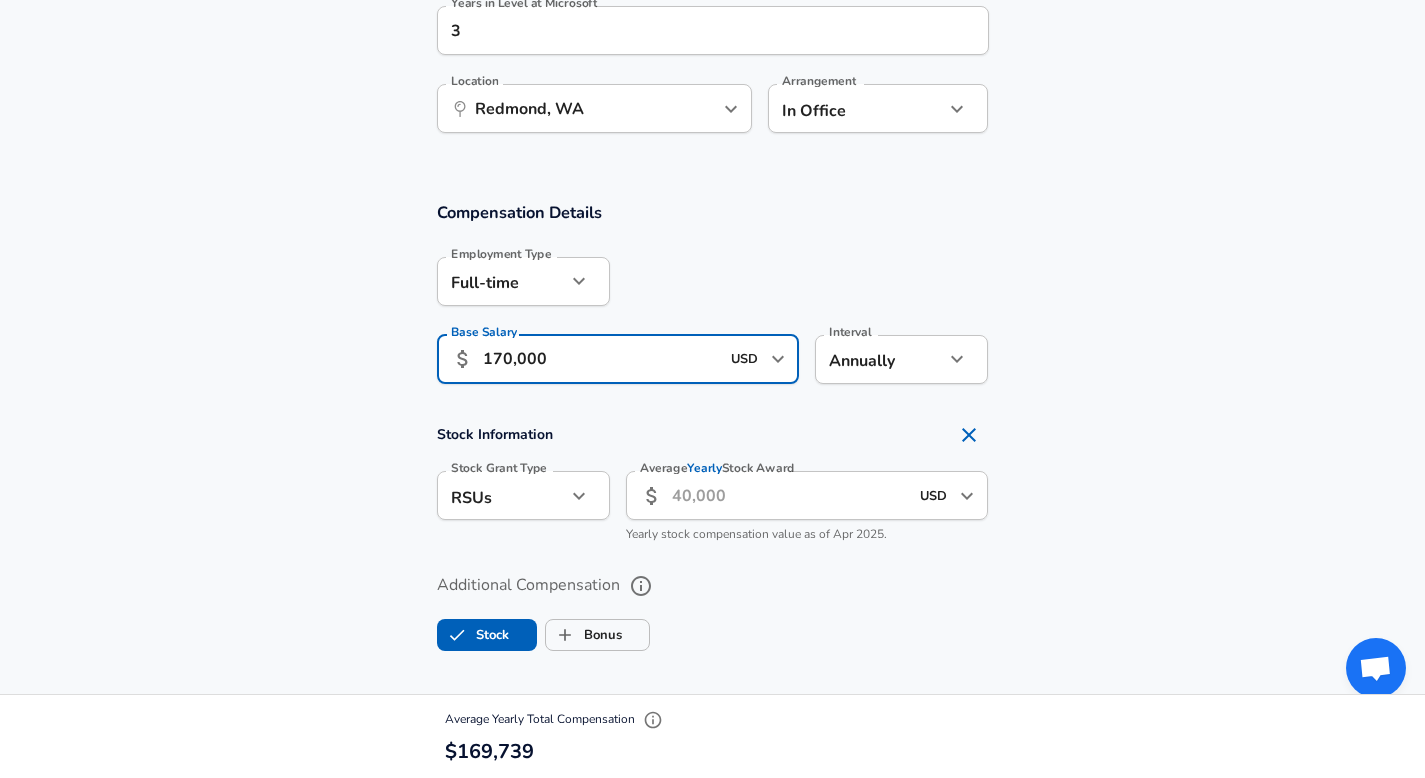 scroll, scrollTop: 1241, scrollLeft: 0, axis: vertical 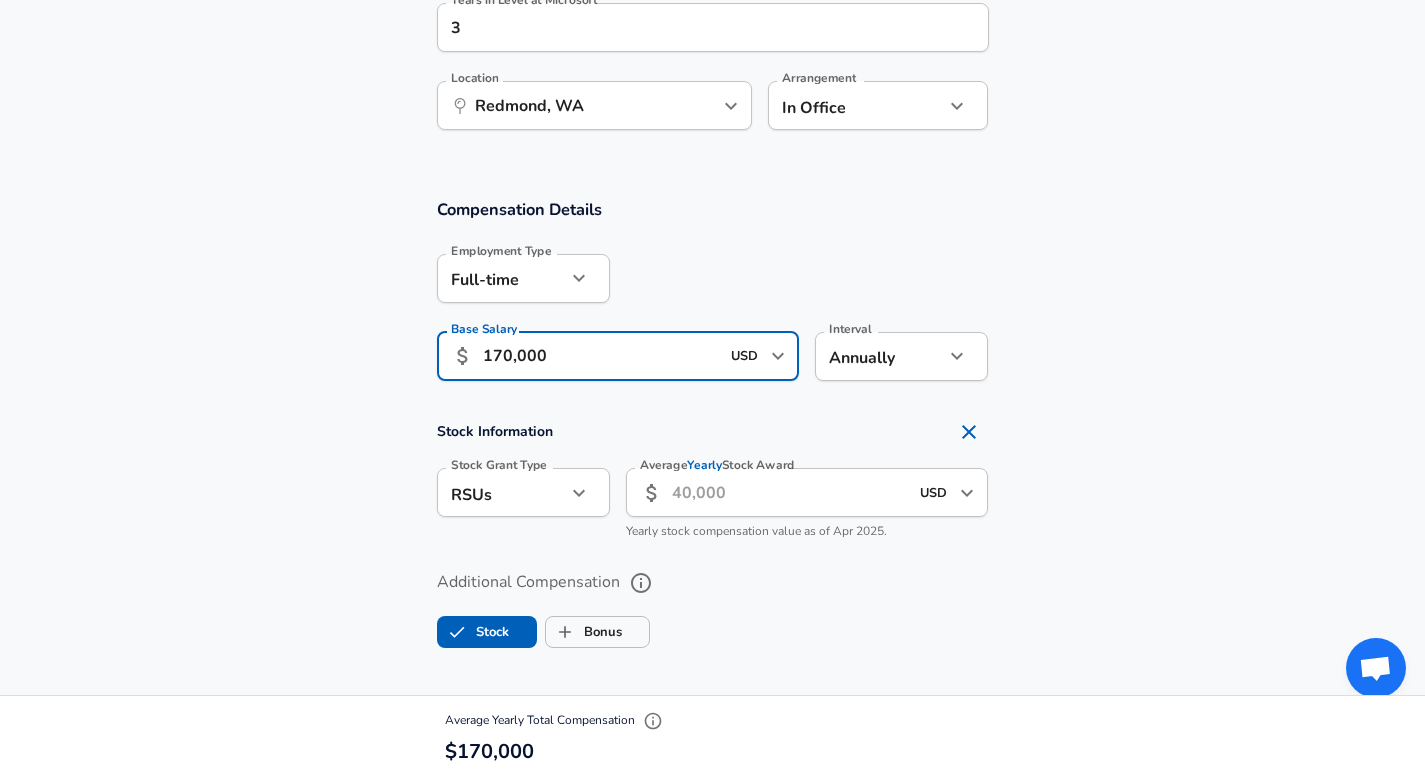 type on "170,000" 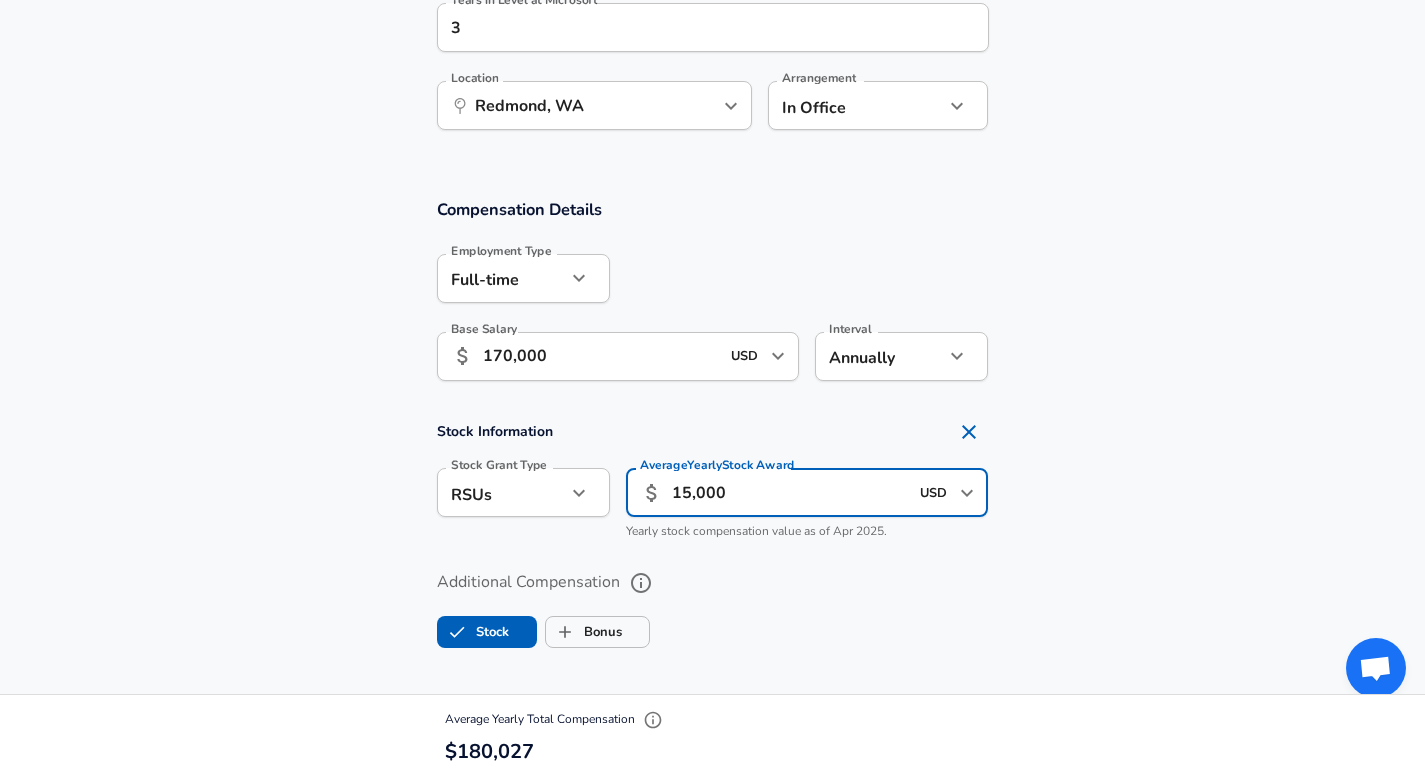type on "15,000" 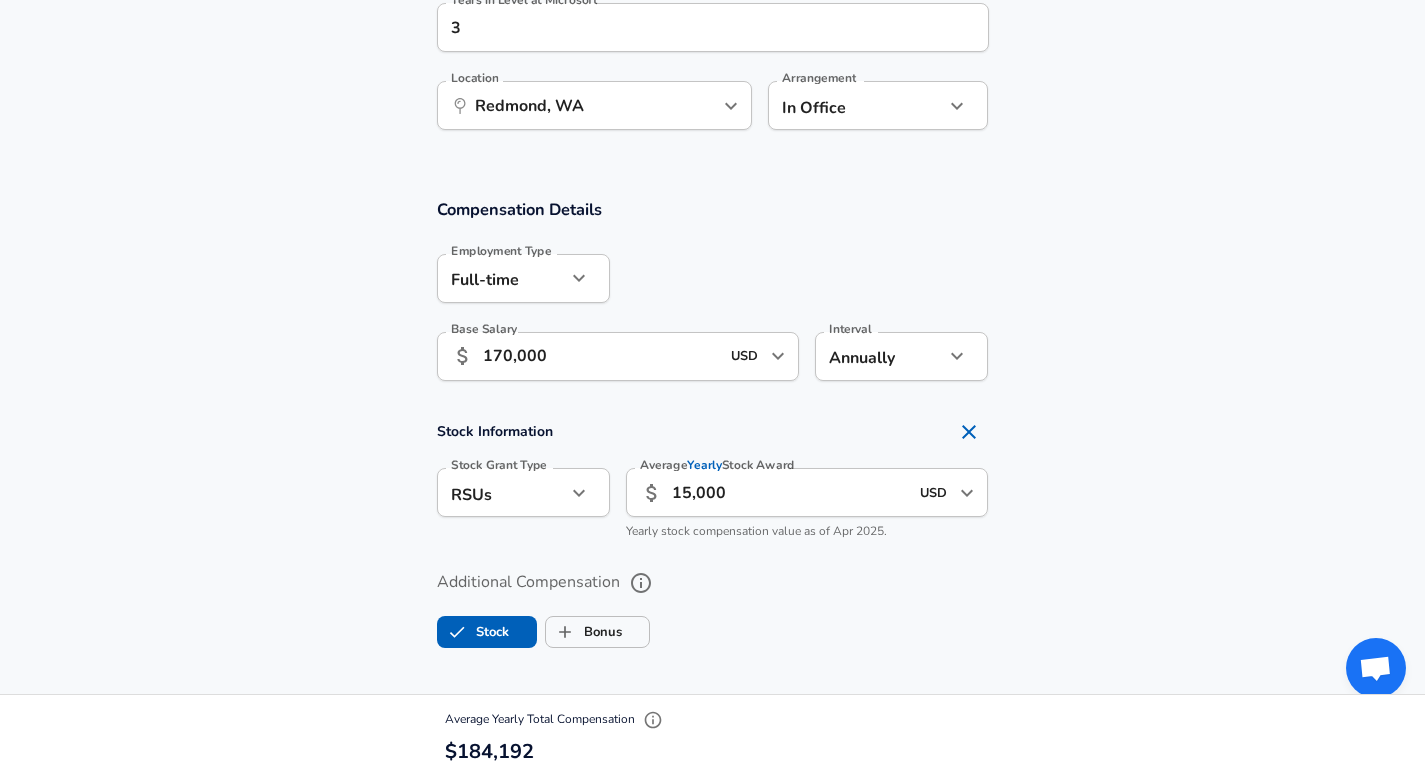click on "Stock Bonus" at bounding box center (713, 628) 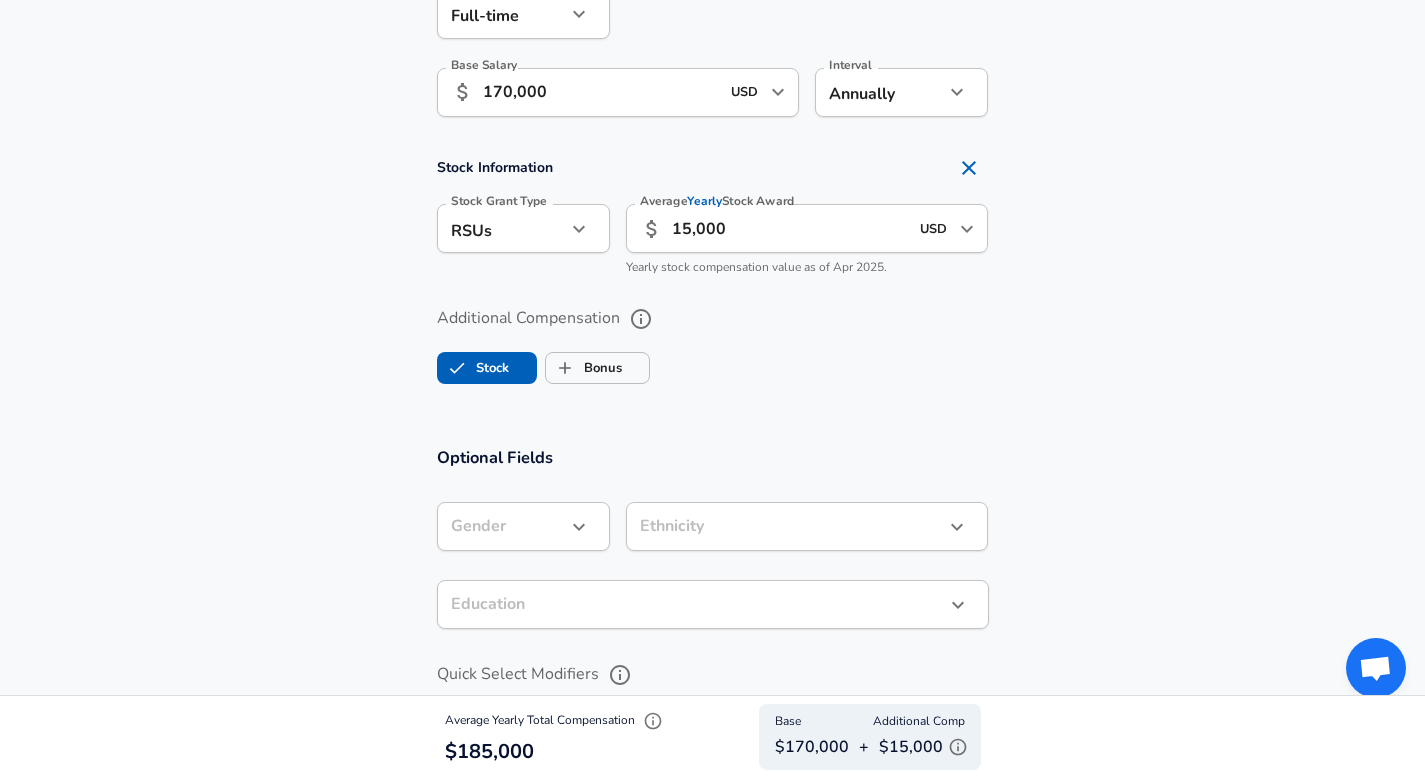 scroll, scrollTop: 1509, scrollLeft: 0, axis: vertical 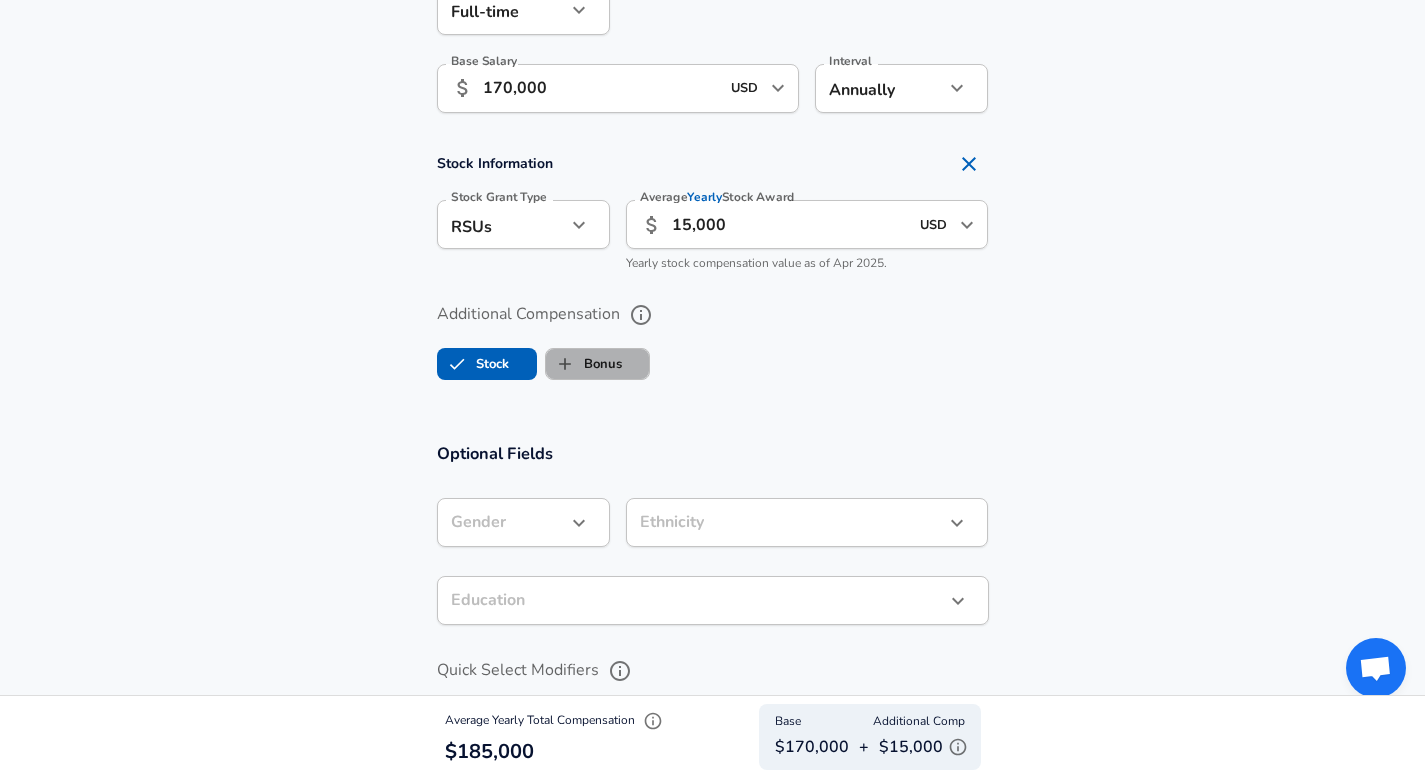 click on "Bonus" at bounding box center [584, 364] 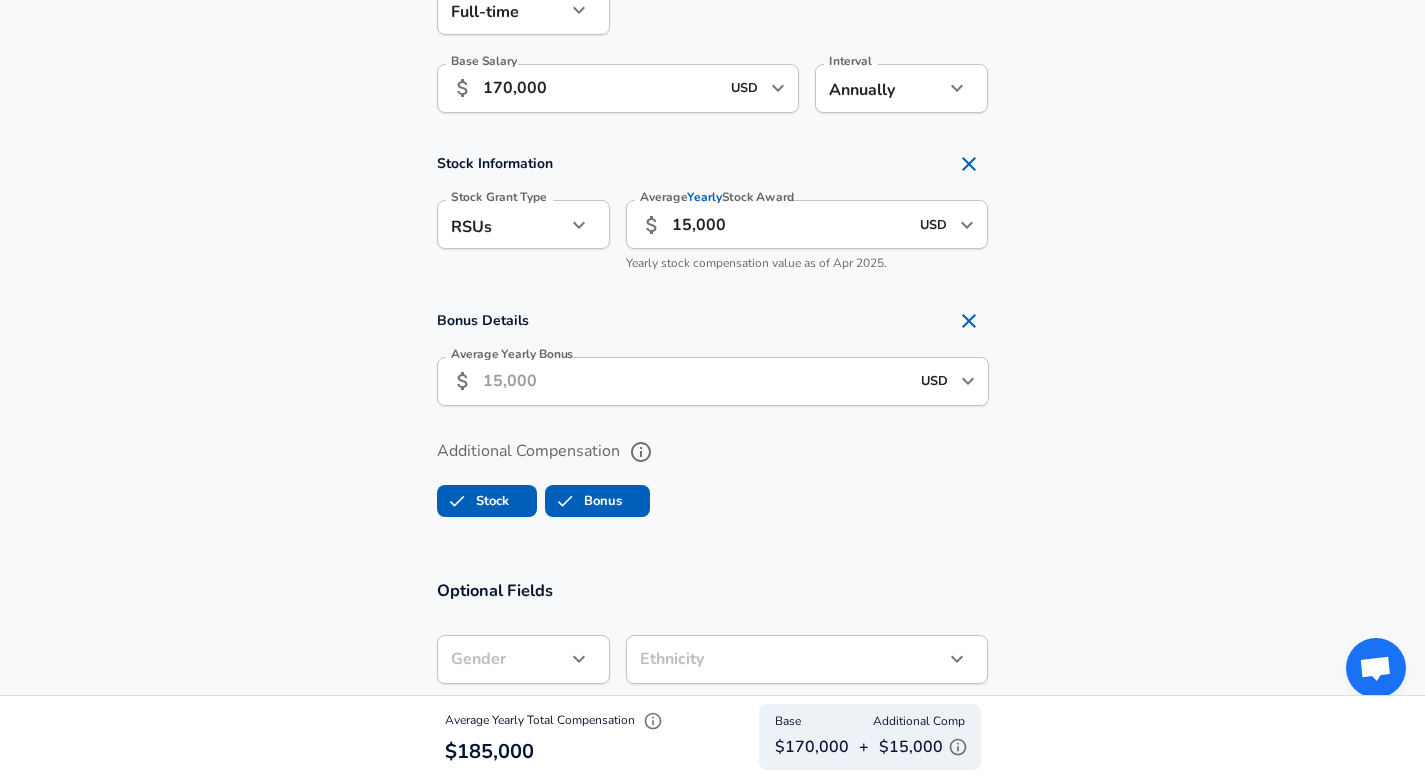click on "Average Yearly Bonus" at bounding box center [696, 381] 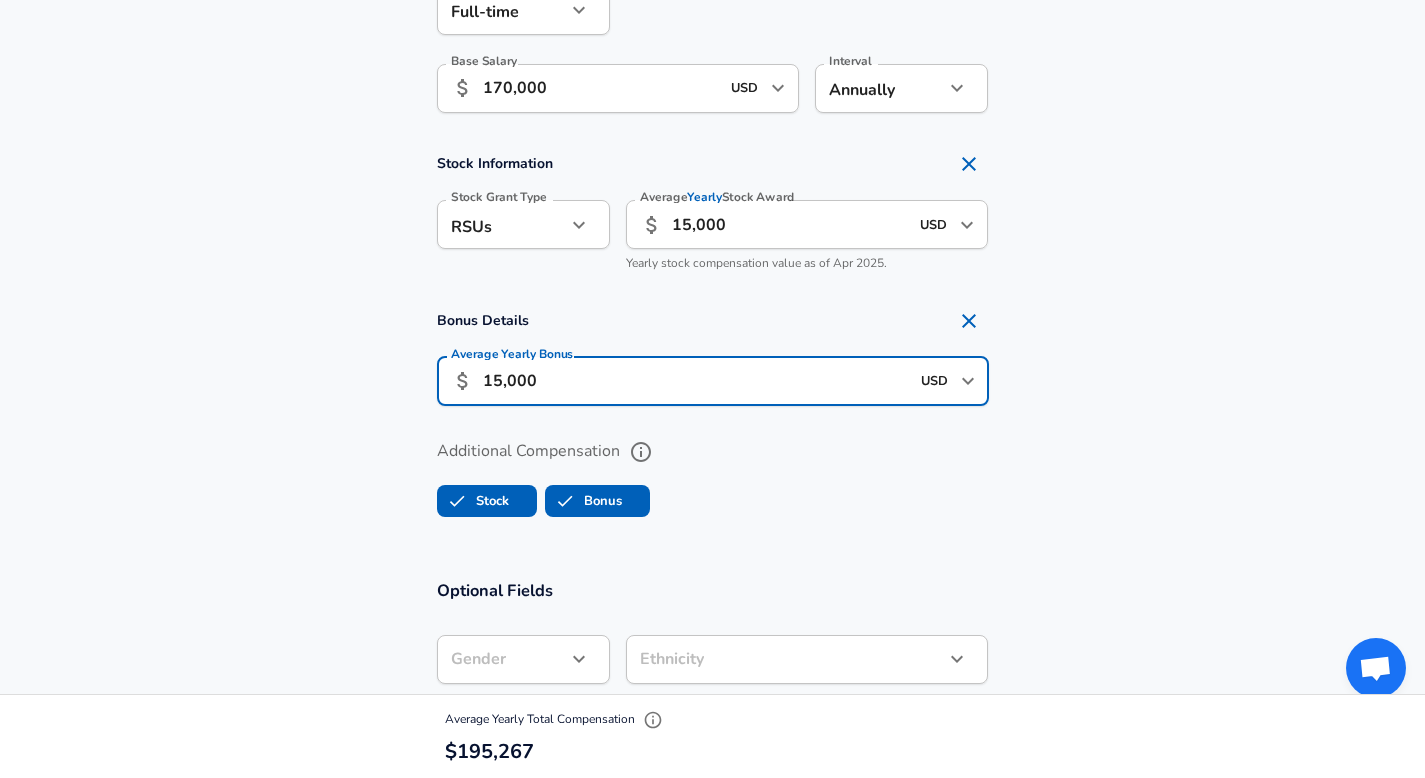 type on "15,000" 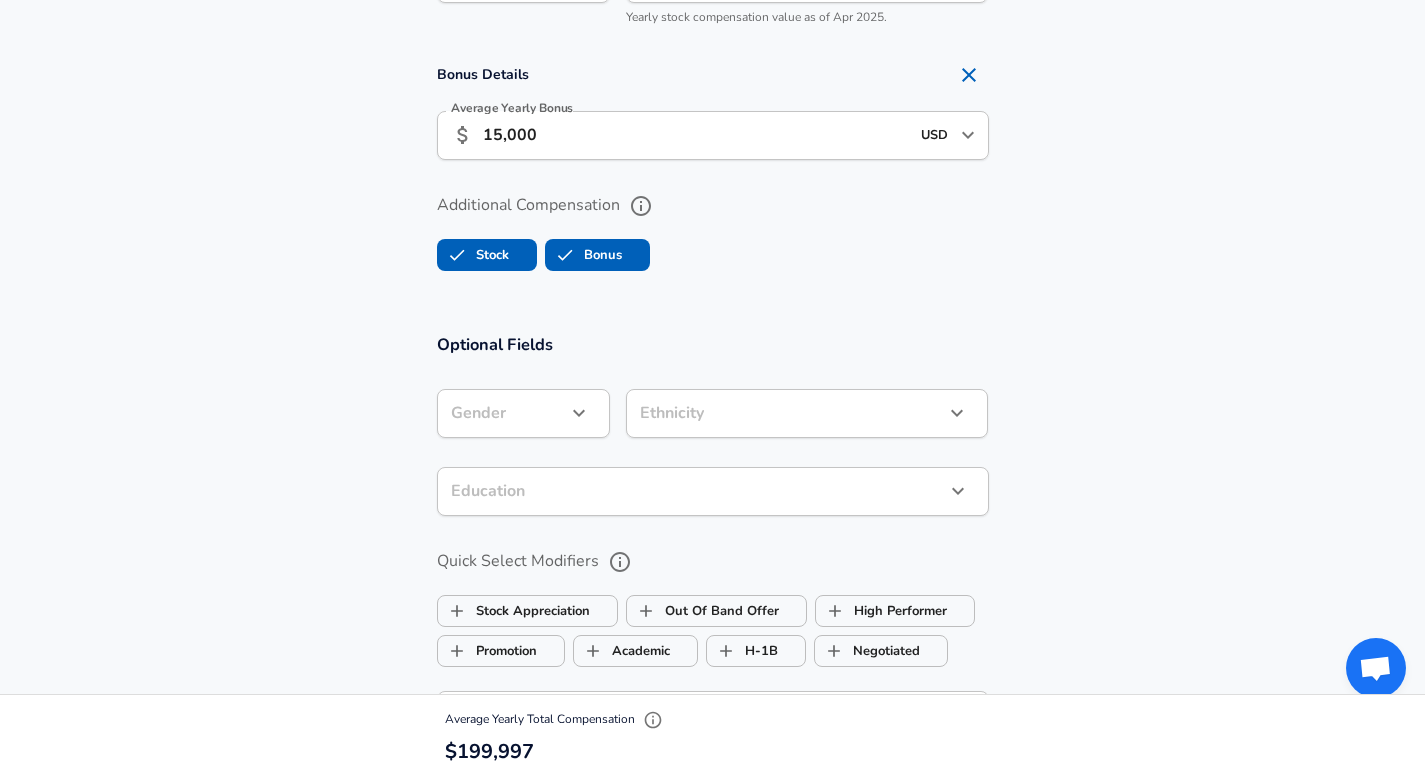 scroll, scrollTop: 1760, scrollLeft: 0, axis: vertical 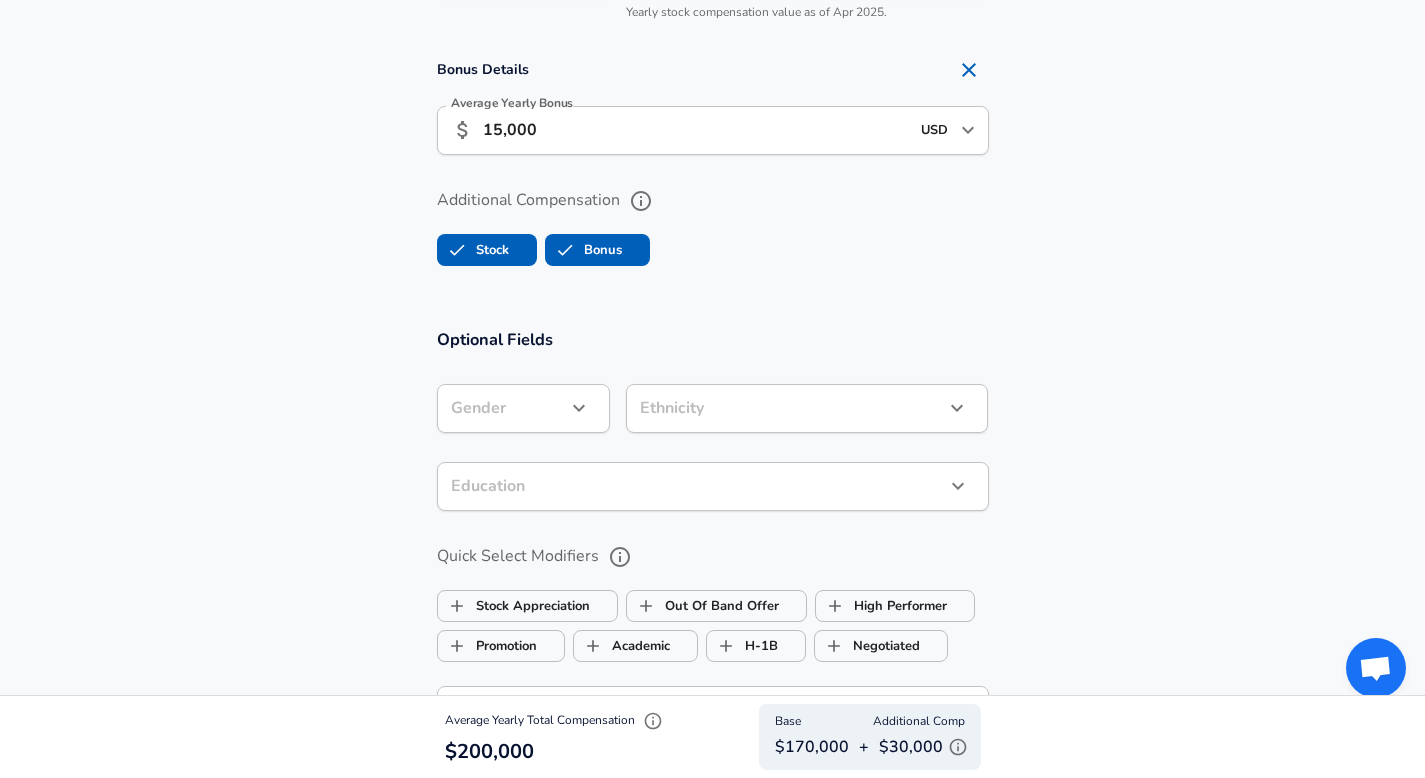 click 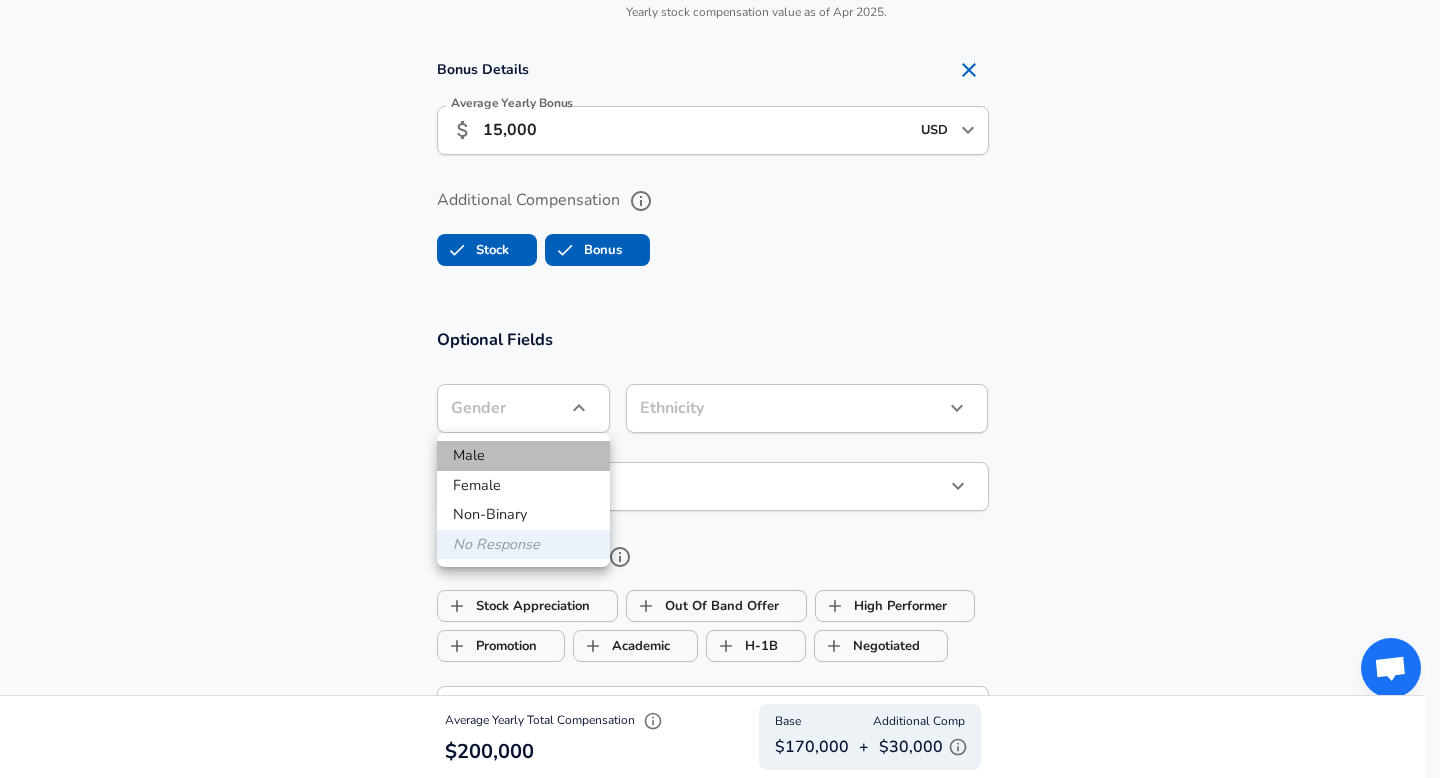 click on "Male" at bounding box center (523, 456) 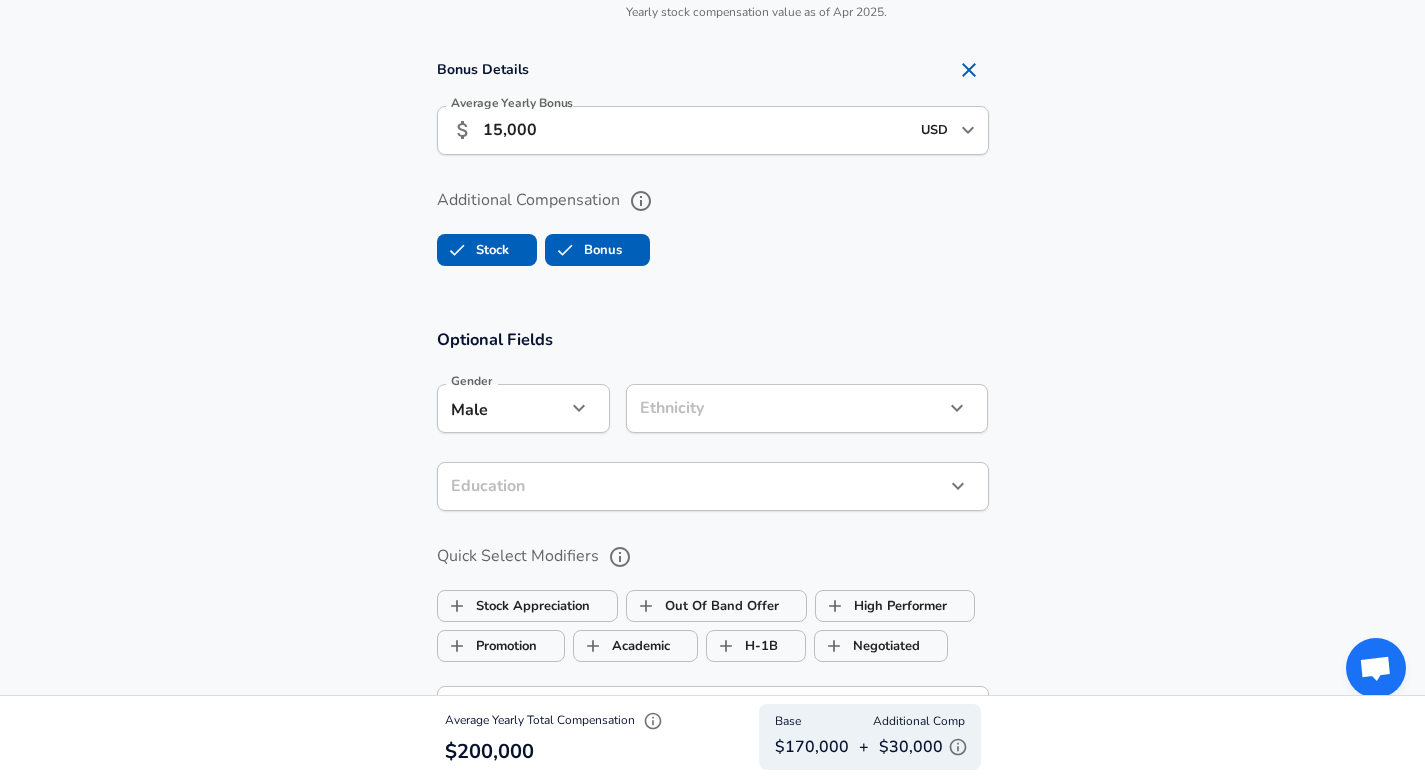 click on "Restart Add Your Salary Upload your offer letter   to verify your submission Enhance Privacy and Anonymity No Automatically hides specific fields until there are enough submissions to safely display the full details.   More Details Based on your submission and the data points that we have already collected, we will automatically hide and anonymize specific fields if there aren't enough data points to remain sufficiently anonymous. Company & Title Information   Enter the company you received your offer from Company Microsoft Company   Select the title that closest resembles your official title. This should be similar to the title that was present on your offer letter. Title Software Engineer 2 Title   Select a job family that best fits your role. If you can't find one, select 'Other' to enter a custom job family Job Family Software Engineer Job Family   Select a Specialization that best fits your role. If you can't find one, select 'Other' to enter a custom specialization Select Specialization ​   Level 62 4" at bounding box center (712, -1371) 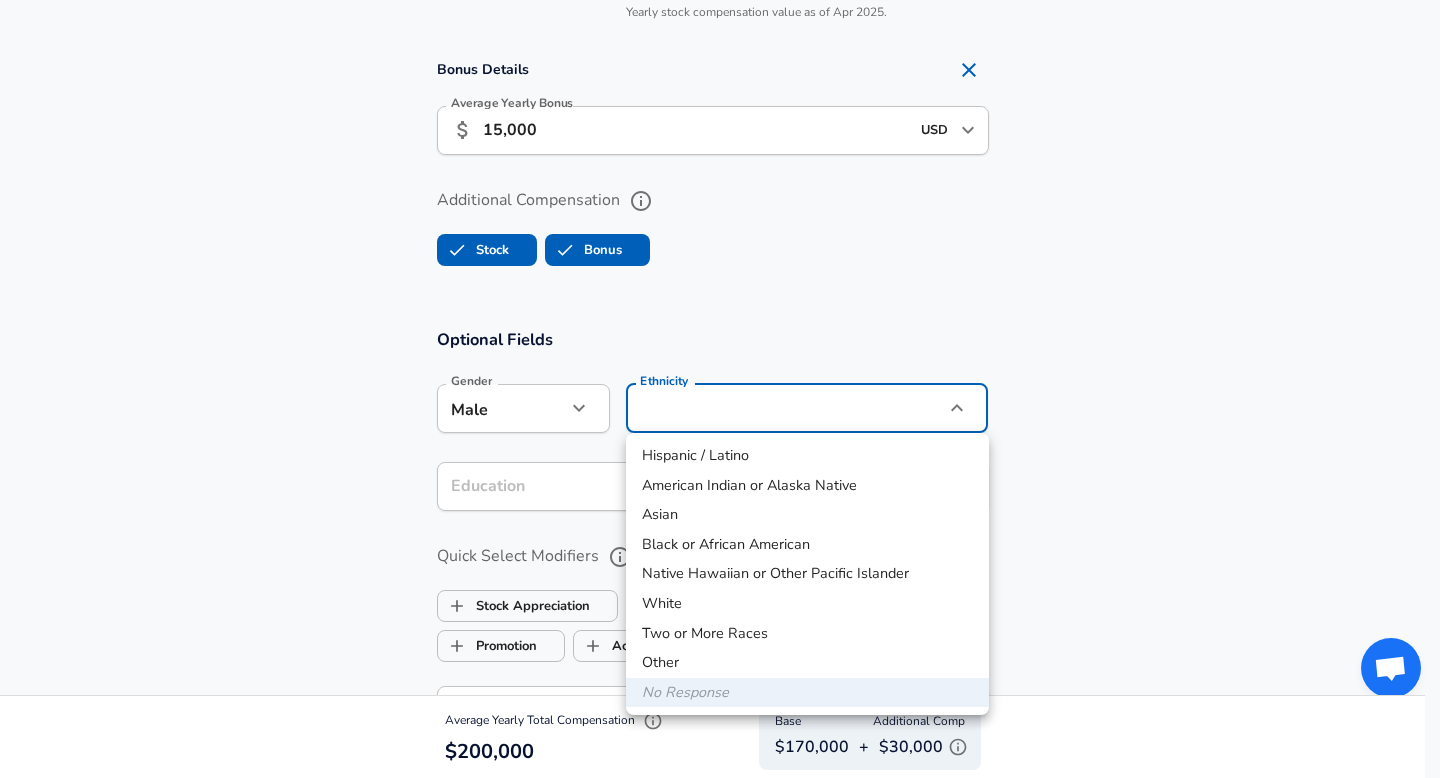click on "Asian" at bounding box center (807, 515) 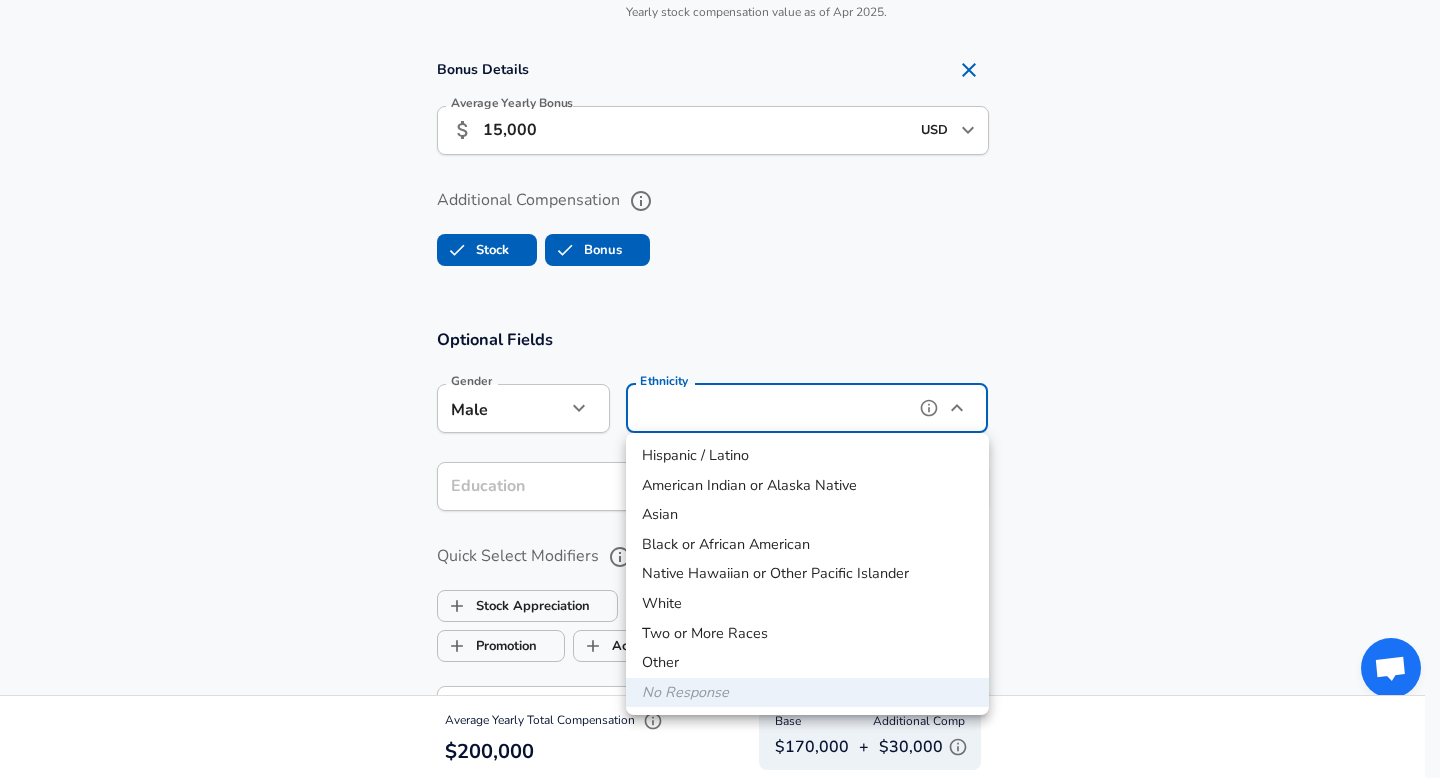 type on "Asian" 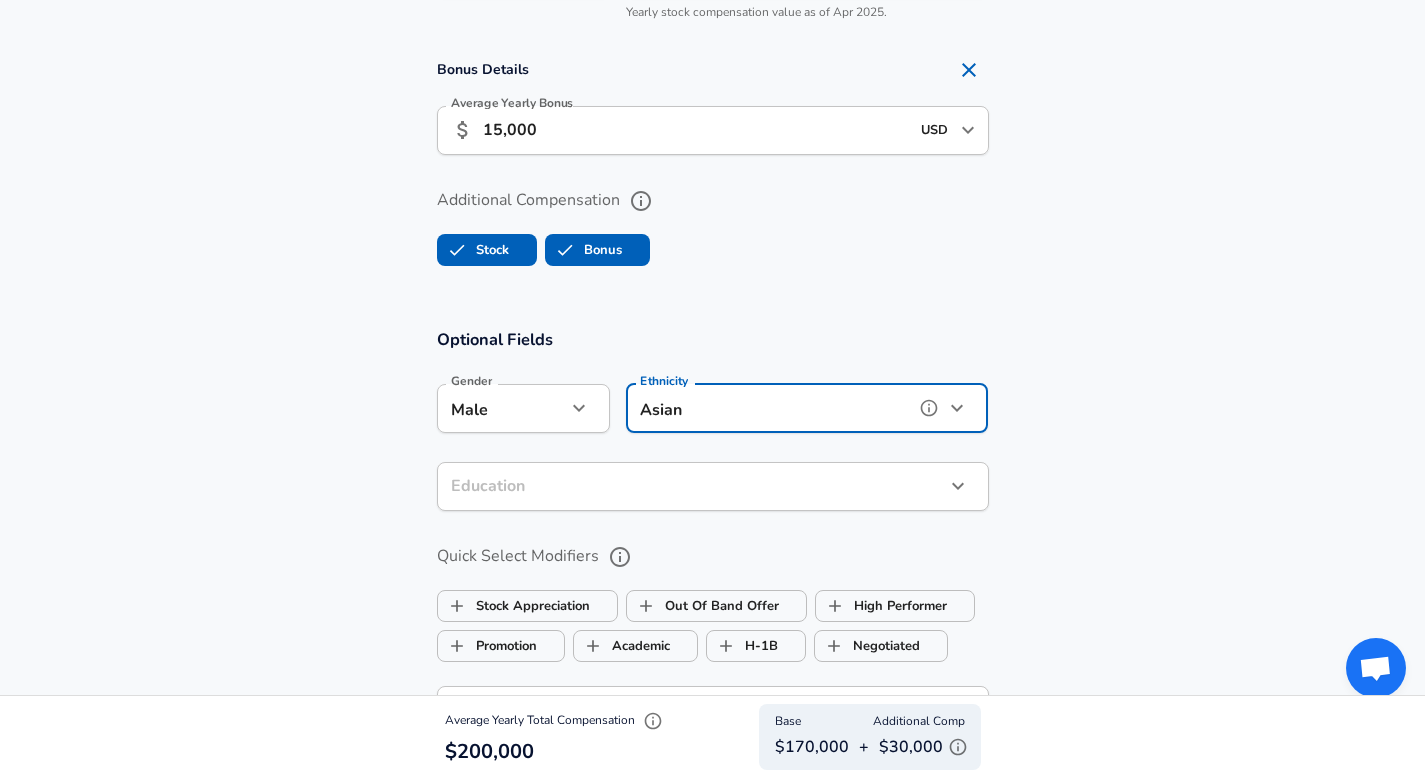 scroll, scrollTop: 1762, scrollLeft: 0, axis: vertical 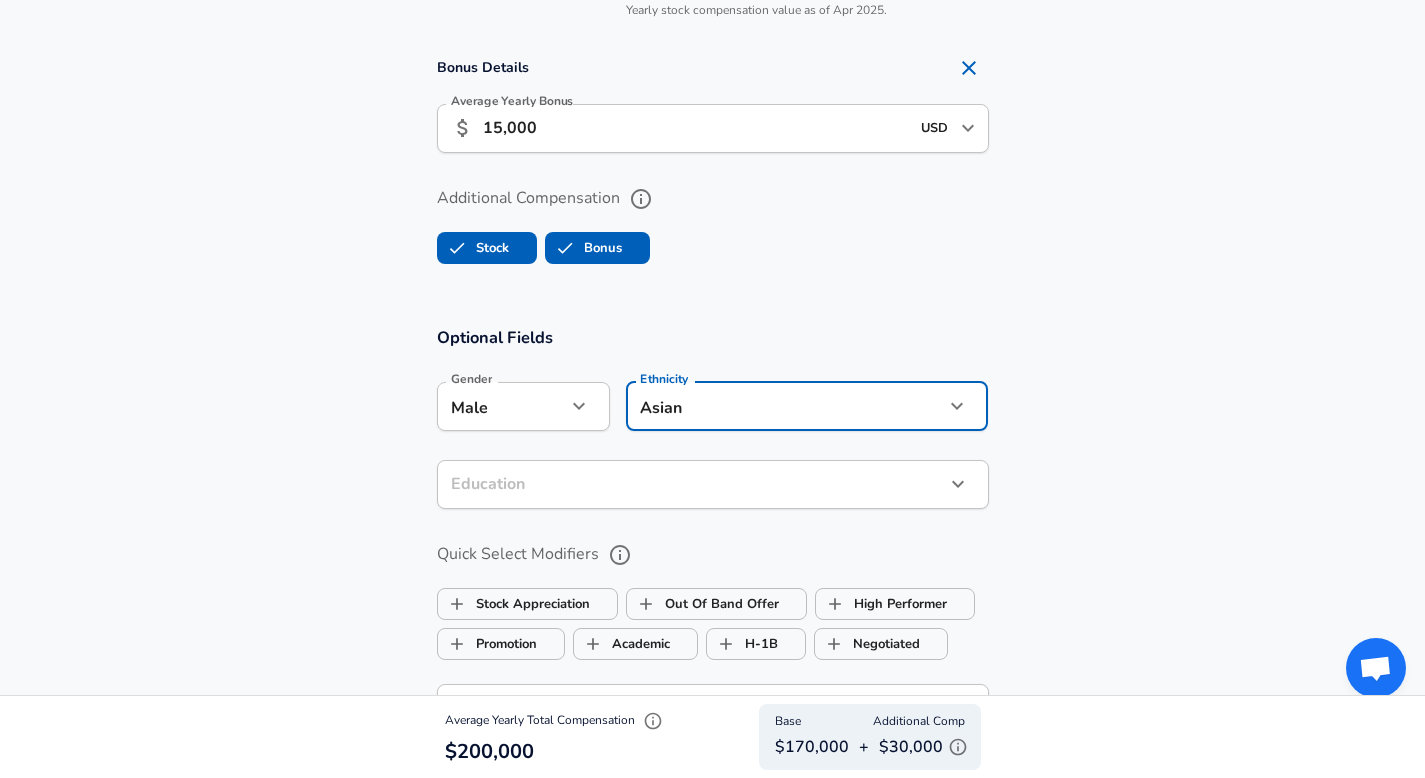click on "Restart Add Your Salary Upload your offer letter   to verify your submission Enhance Privacy and Anonymity No Automatically hides specific fields until there are enough submissions to safely display the full details.   More Details Based on your submission and the data points that we have already collected, we will automatically hide and anonymize specific fields if there aren't enough data points to remain sufficiently anonymous. Company & Title Information   Enter the company you received your offer from Company Microsoft Company   Select the title that closest resembles your official title. This should be similar to the title that was present on your offer letter. Title Software Engineer 2 Title   Select a job family that best fits your role. If you can't find one, select 'Other' to enter a custom job family Job Family Software Engineer Job Family   Select a Specialization that best fits your role. If you can't find one, select 'Other' to enter a custom specialization Select Specialization ​   Level 62 4" at bounding box center [712, -1373] 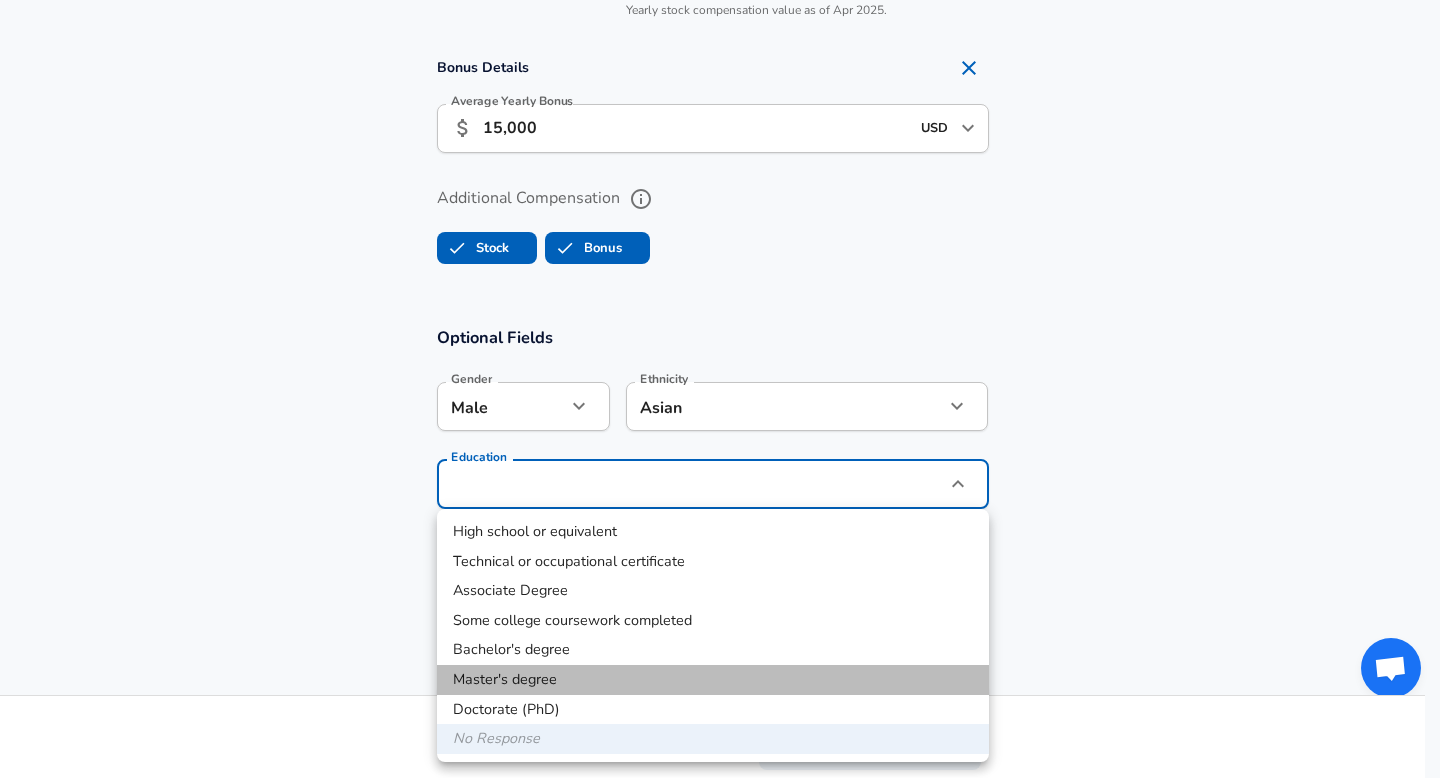 click on "Master's degree" at bounding box center (713, 680) 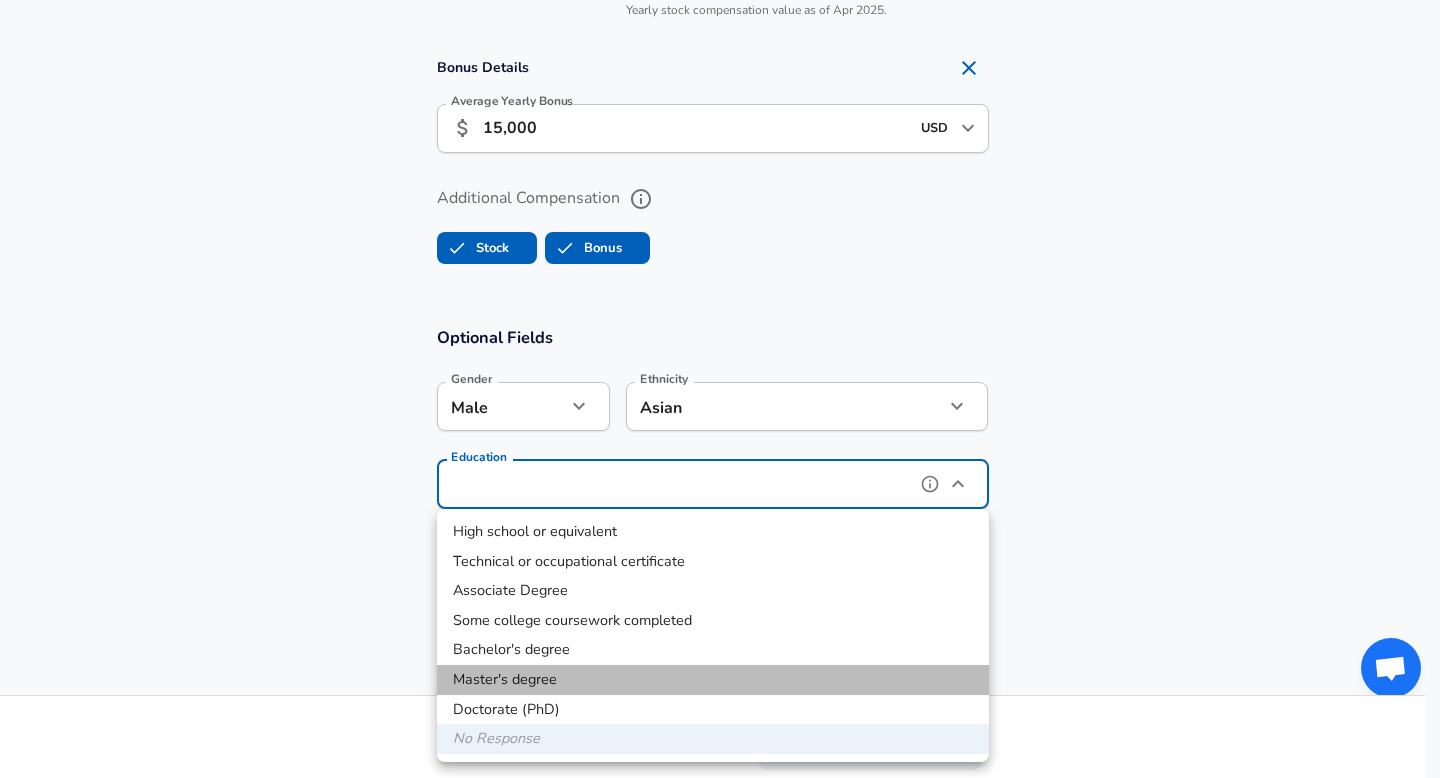 type on "Masters degree" 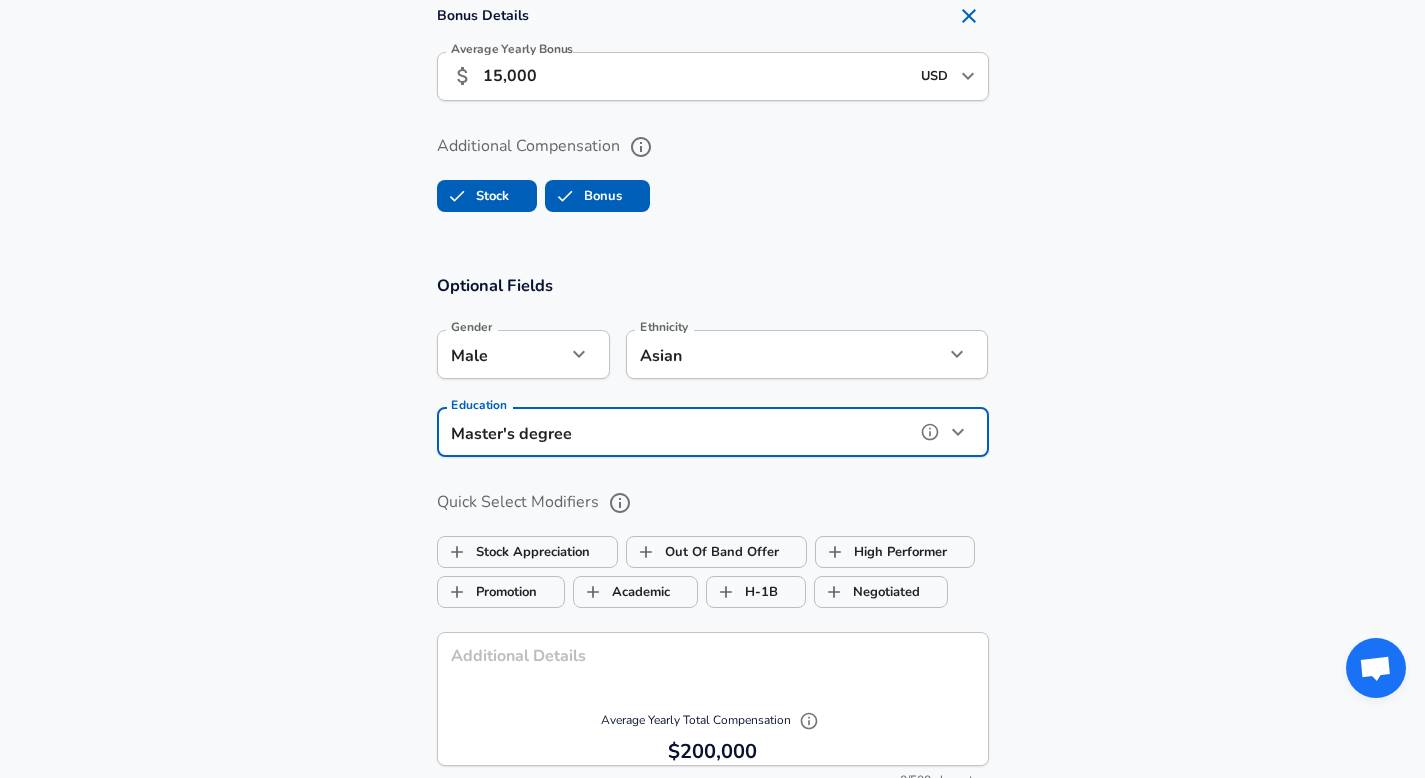 scroll, scrollTop: 2312, scrollLeft: 0, axis: vertical 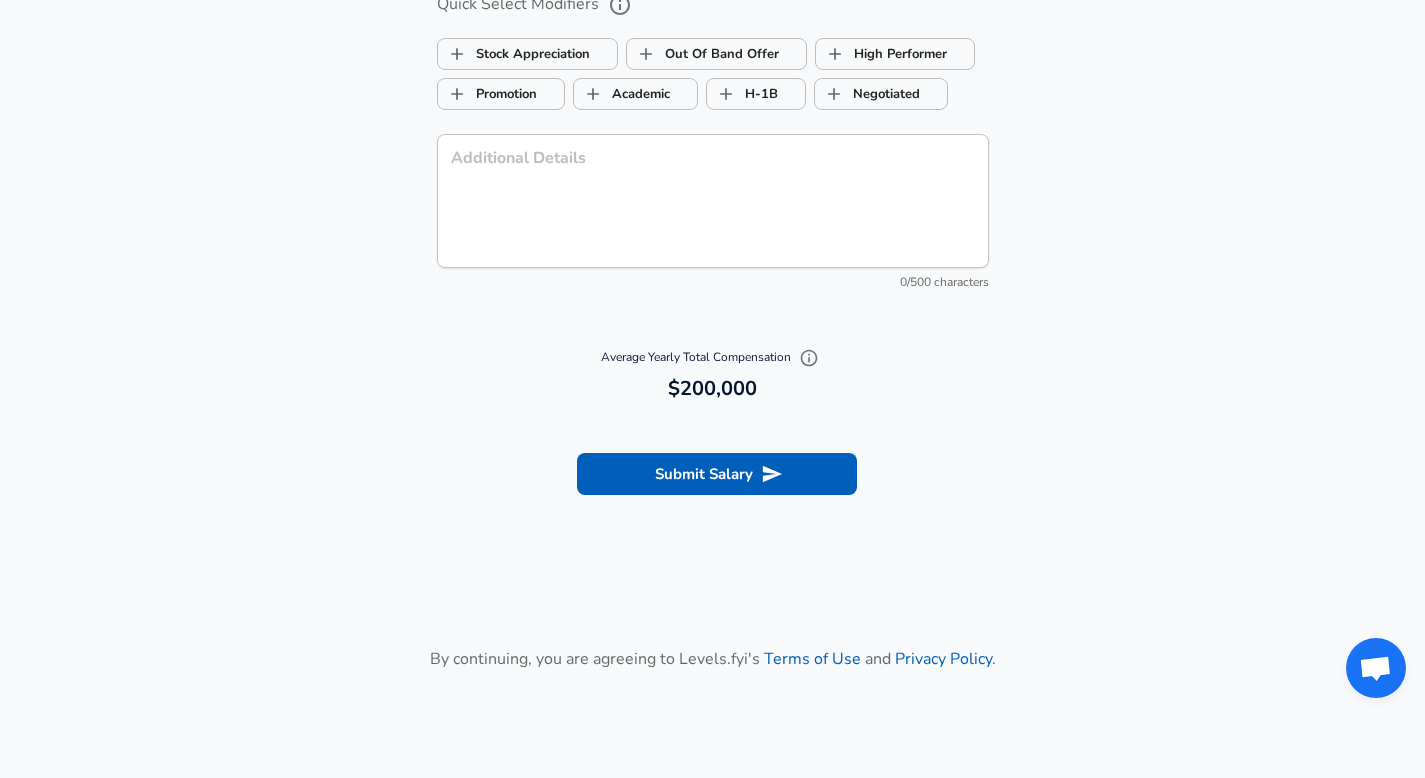 click on "Submit Salary" at bounding box center [717, 474] 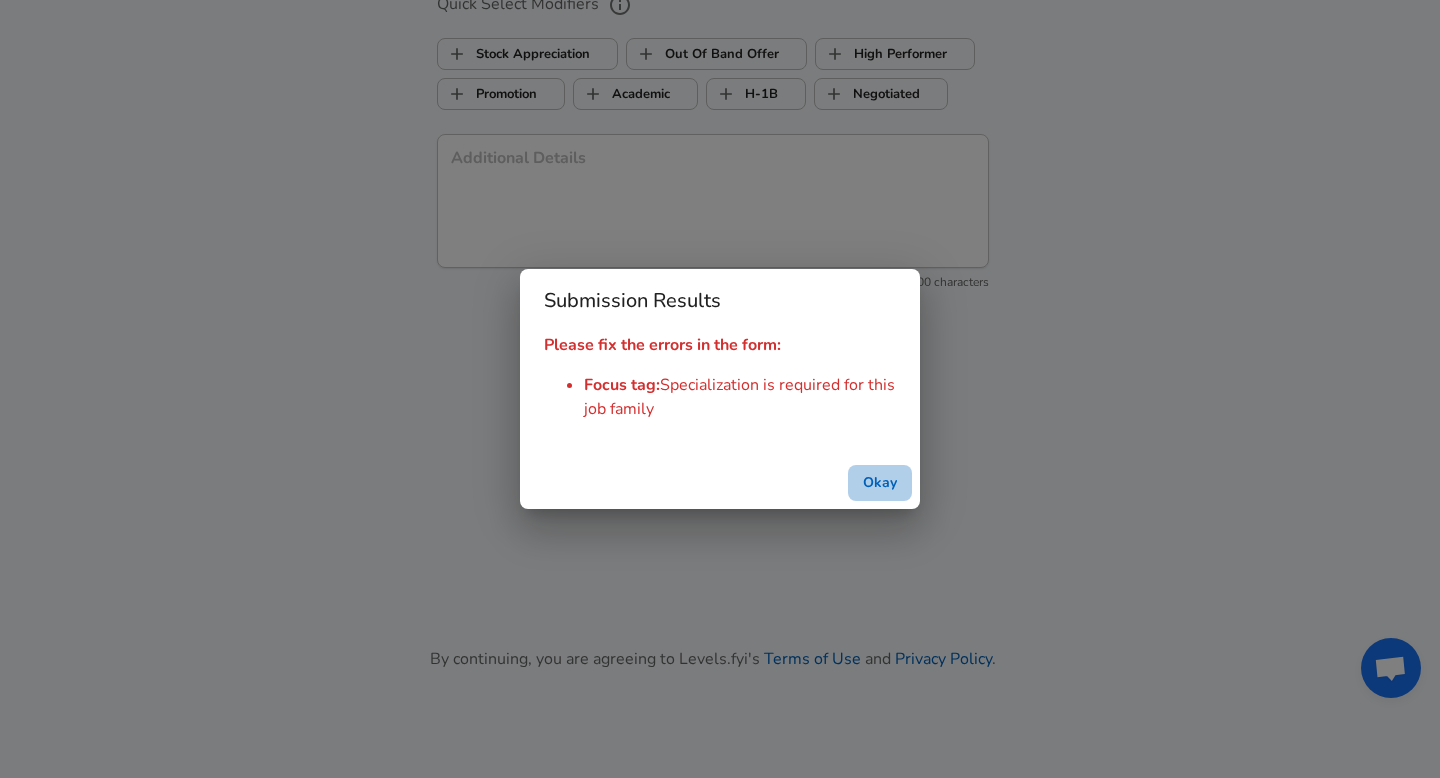 click on "Okay" at bounding box center (880, 483) 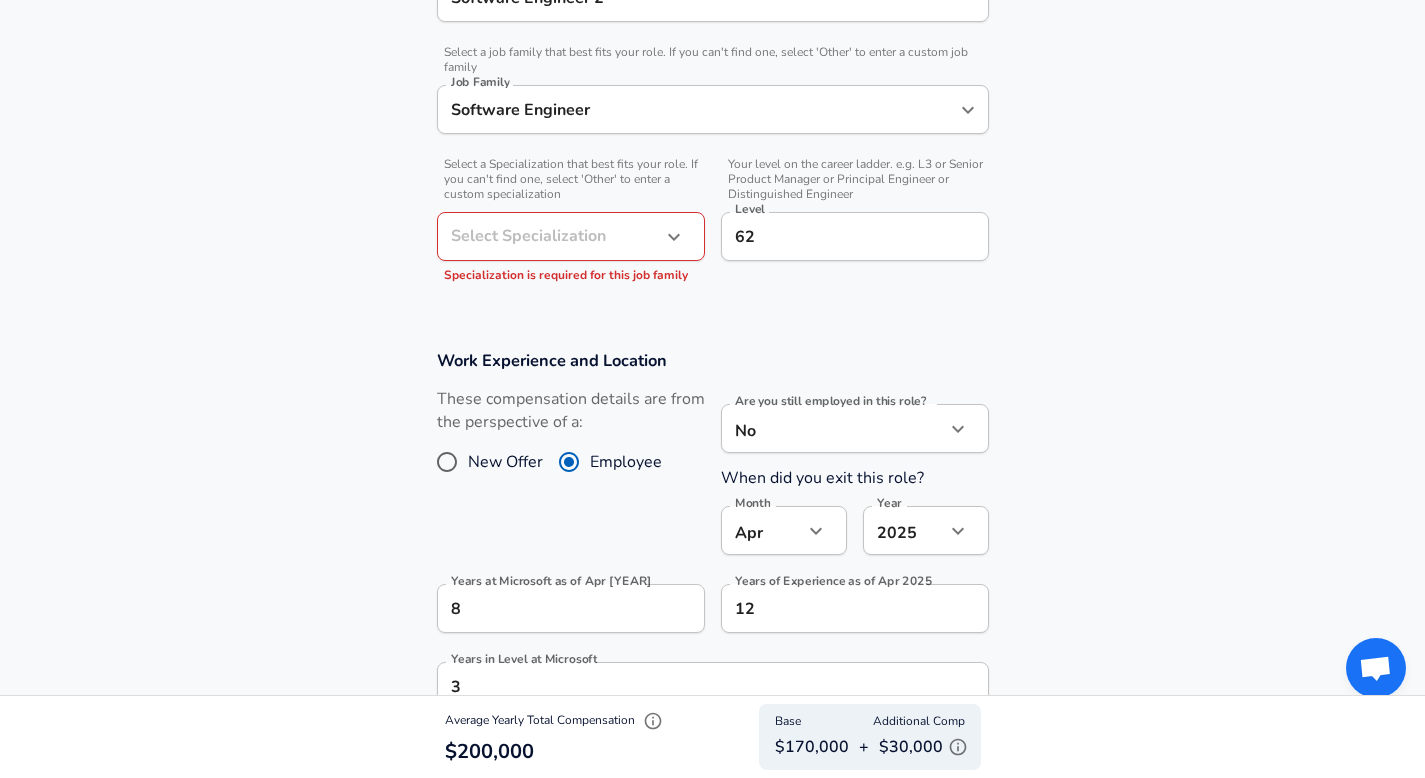 scroll, scrollTop: 529, scrollLeft: 0, axis: vertical 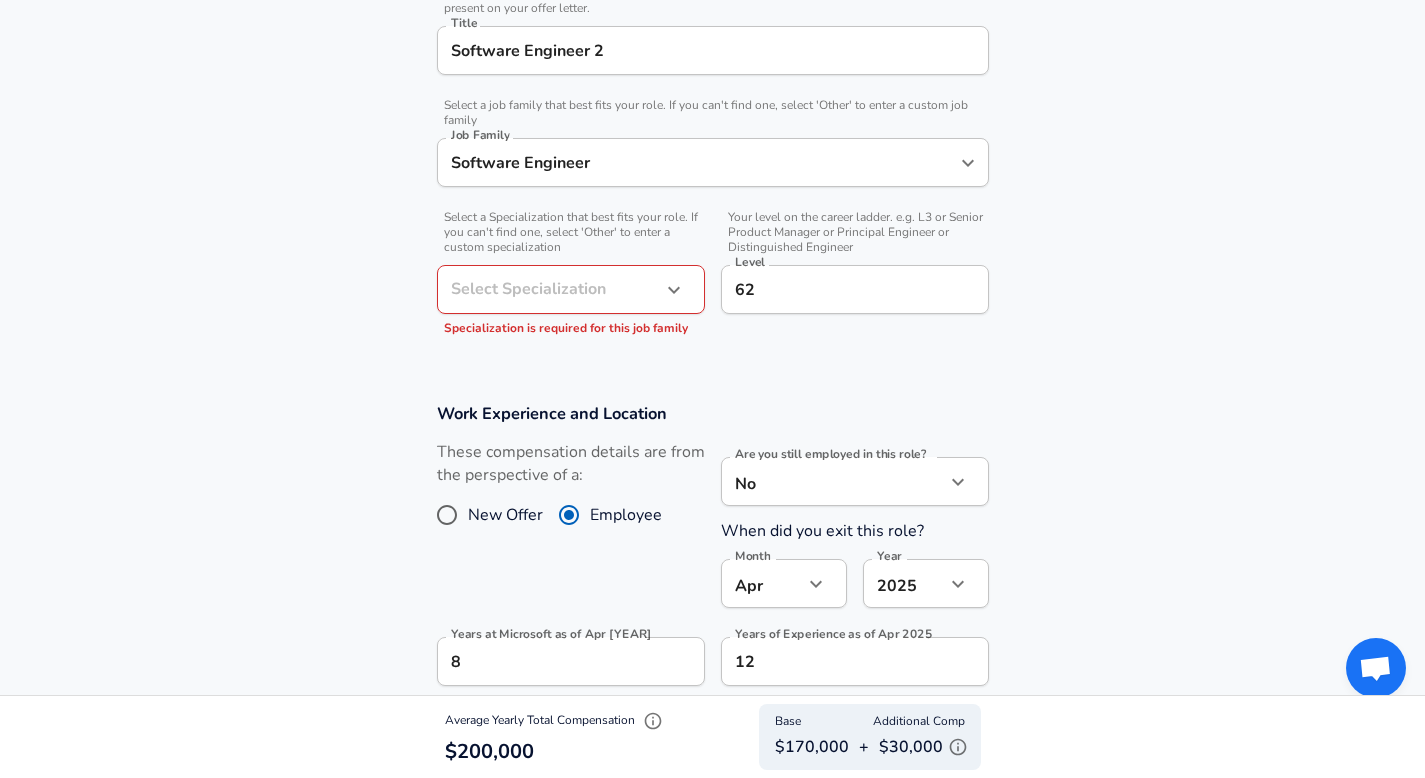 click on "Restart Add Your Salary Upload your offer letter   to verify your submission Enhance Privacy and Anonymity No Automatically hides specific fields until there are enough submissions to safely display the full details.   More Details Based on your submission and the data points that we have already collected, we will automatically hide and anonymize specific fields if there aren't enough data points to remain sufficiently anonymous. Company & Title Information   Enter the company you received your offer from Company Microsoft Company   Select the title that closest resembles your official title. This should be similar to the title that was present on your offer letter. Title Software Engineer 2 Title   Select a job family that best fits your role. If you can't find one, select 'Other' to enter a custom job family Job Family Software Engineer Job Family   Select a Specialization that best fits your role. If you can't find one, select 'Other' to enter a custom specialization Select Specialization ​   Level 62 4" at bounding box center (712, -140) 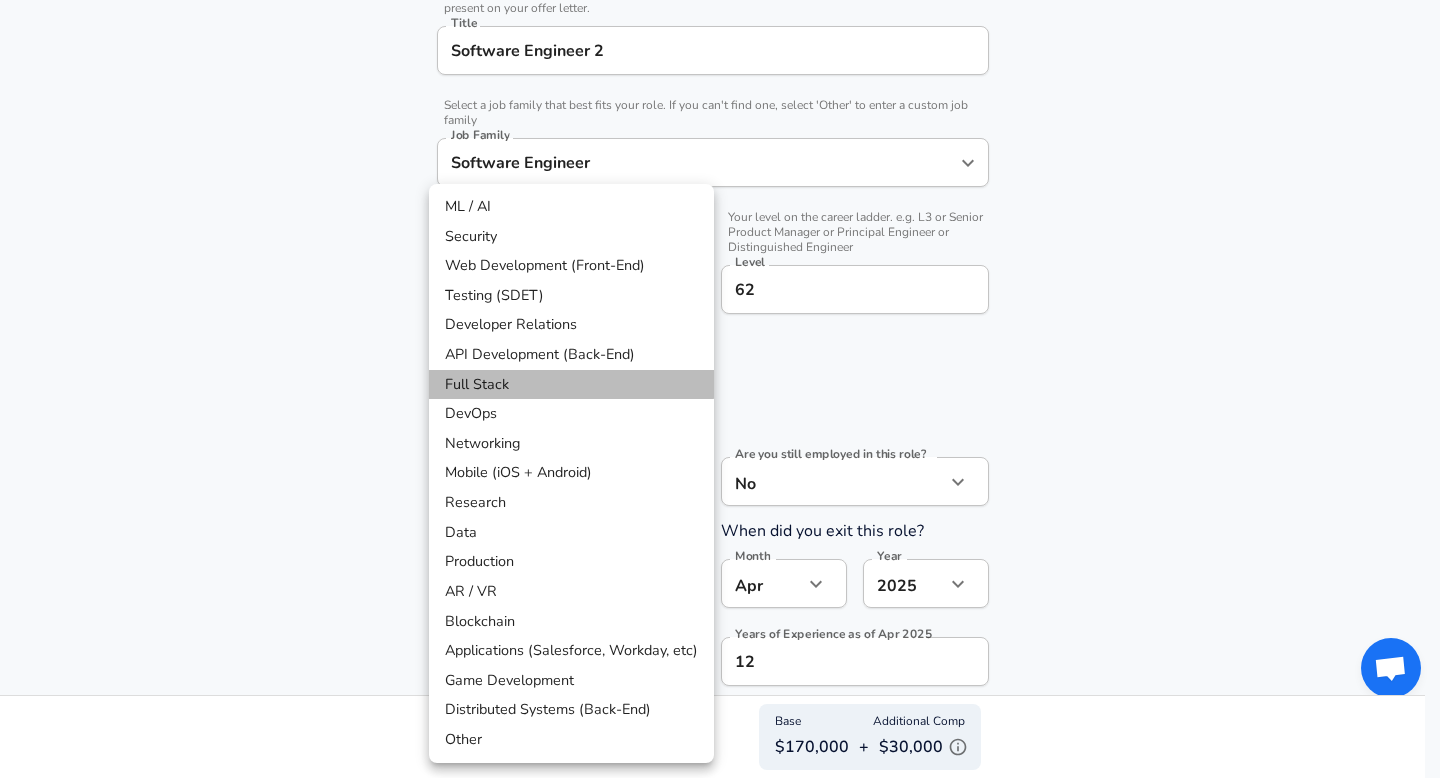 click on "Full Stack" at bounding box center [571, 385] 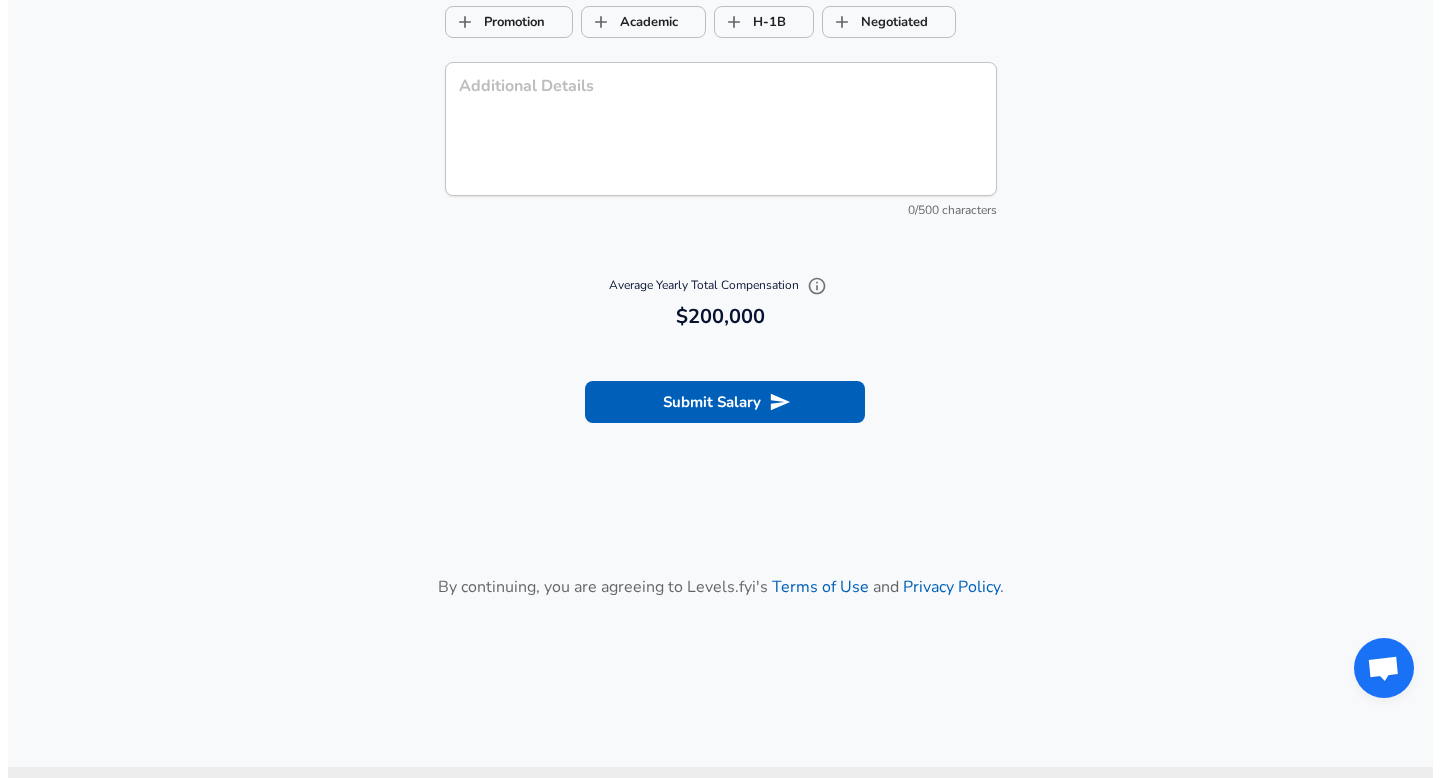 scroll, scrollTop: 2378, scrollLeft: 0, axis: vertical 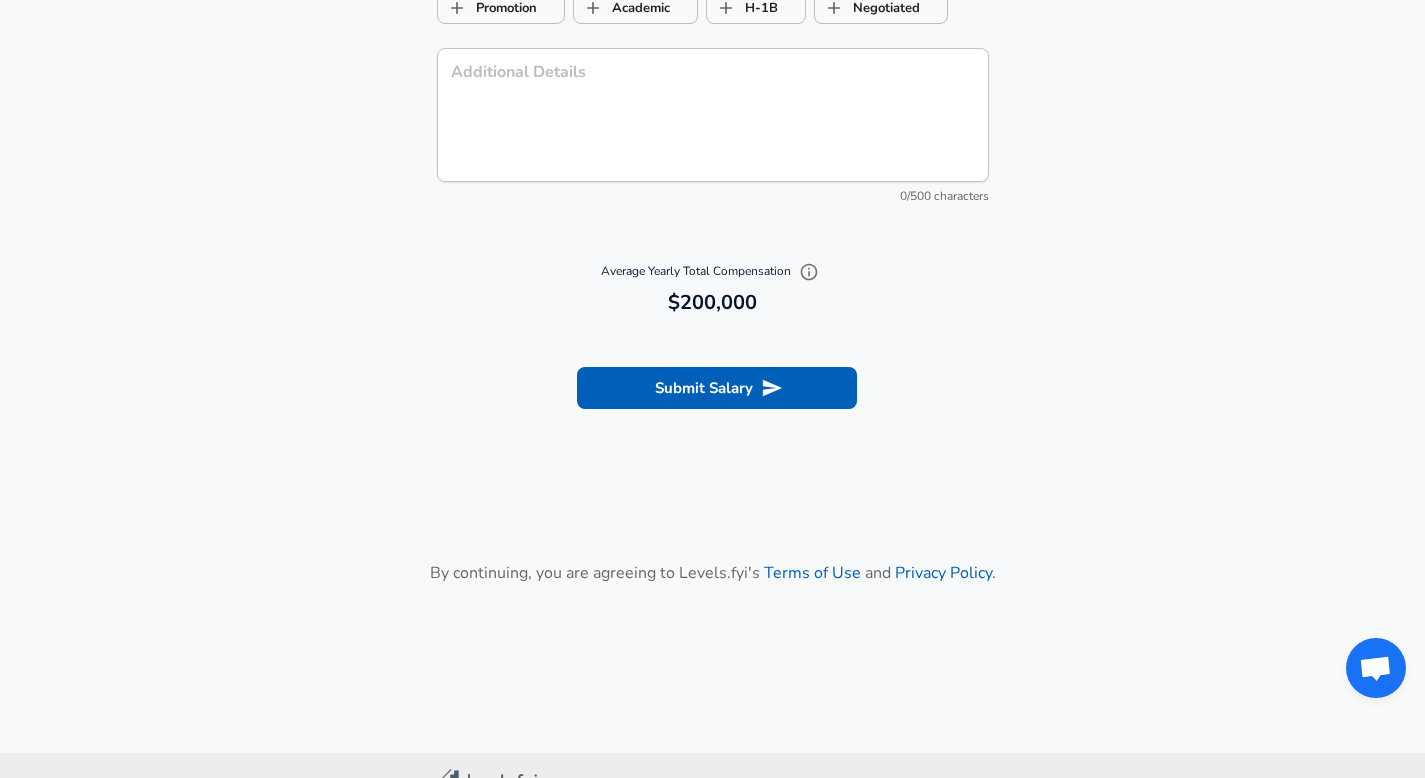 click on "Submit Salary" at bounding box center [717, 388] 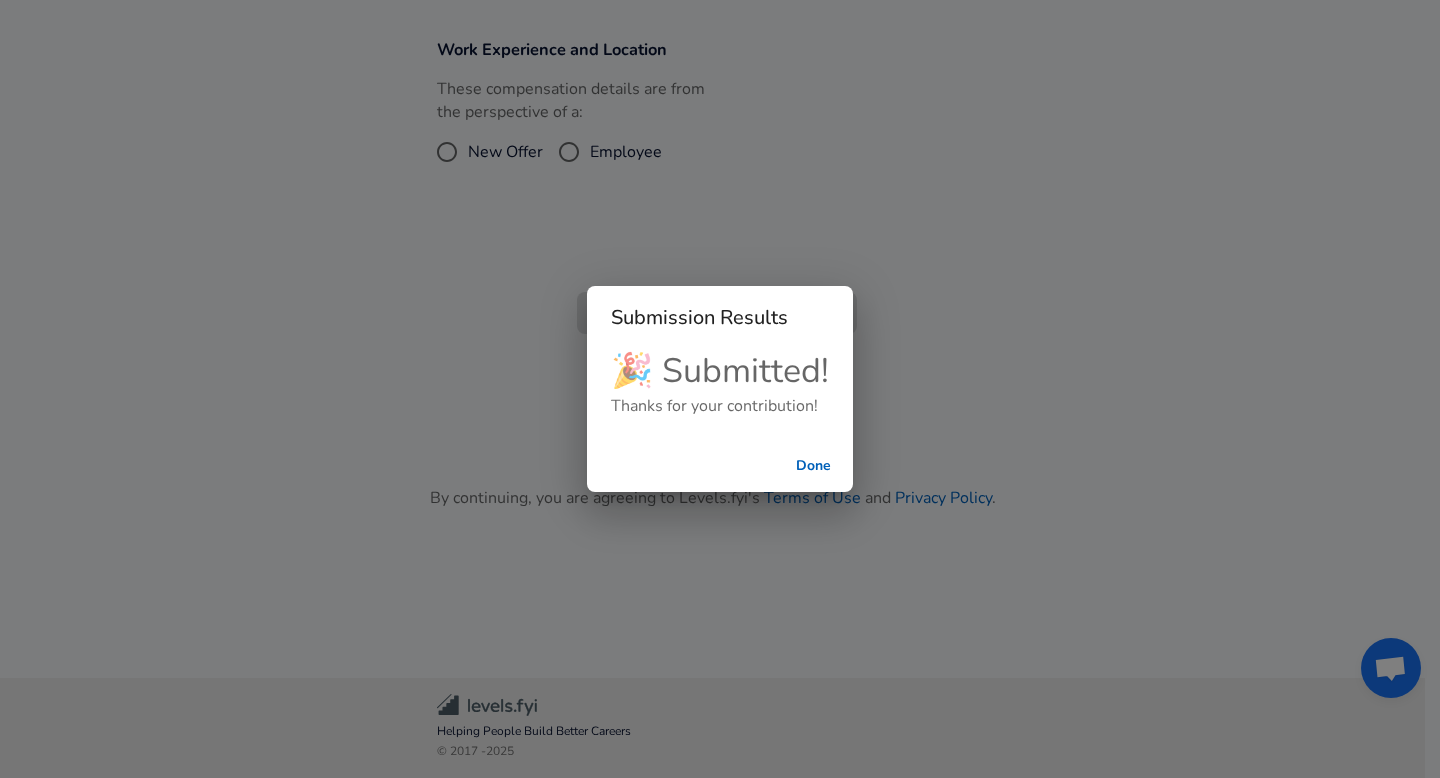 scroll, scrollTop: 671, scrollLeft: 0, axis: vertical 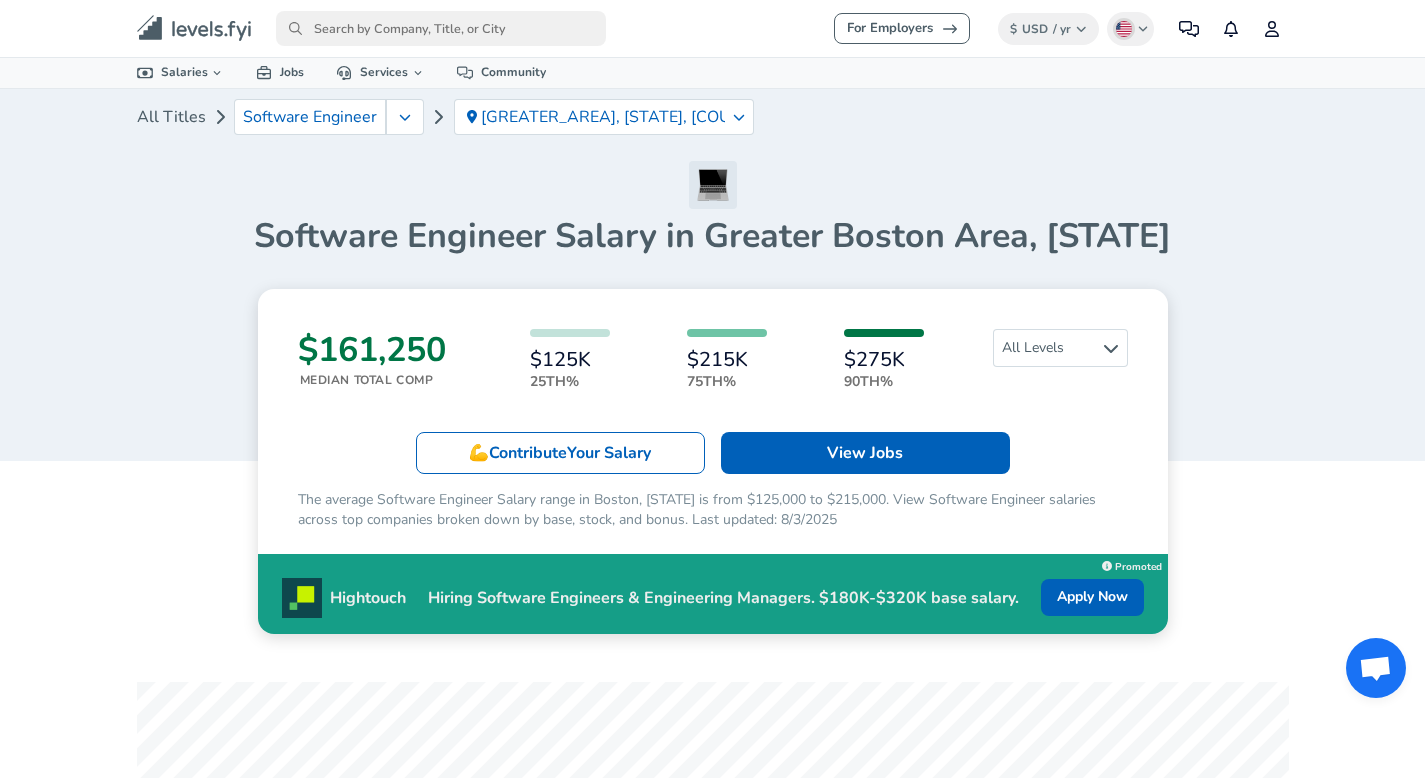 click at bounding box center [441, 28] 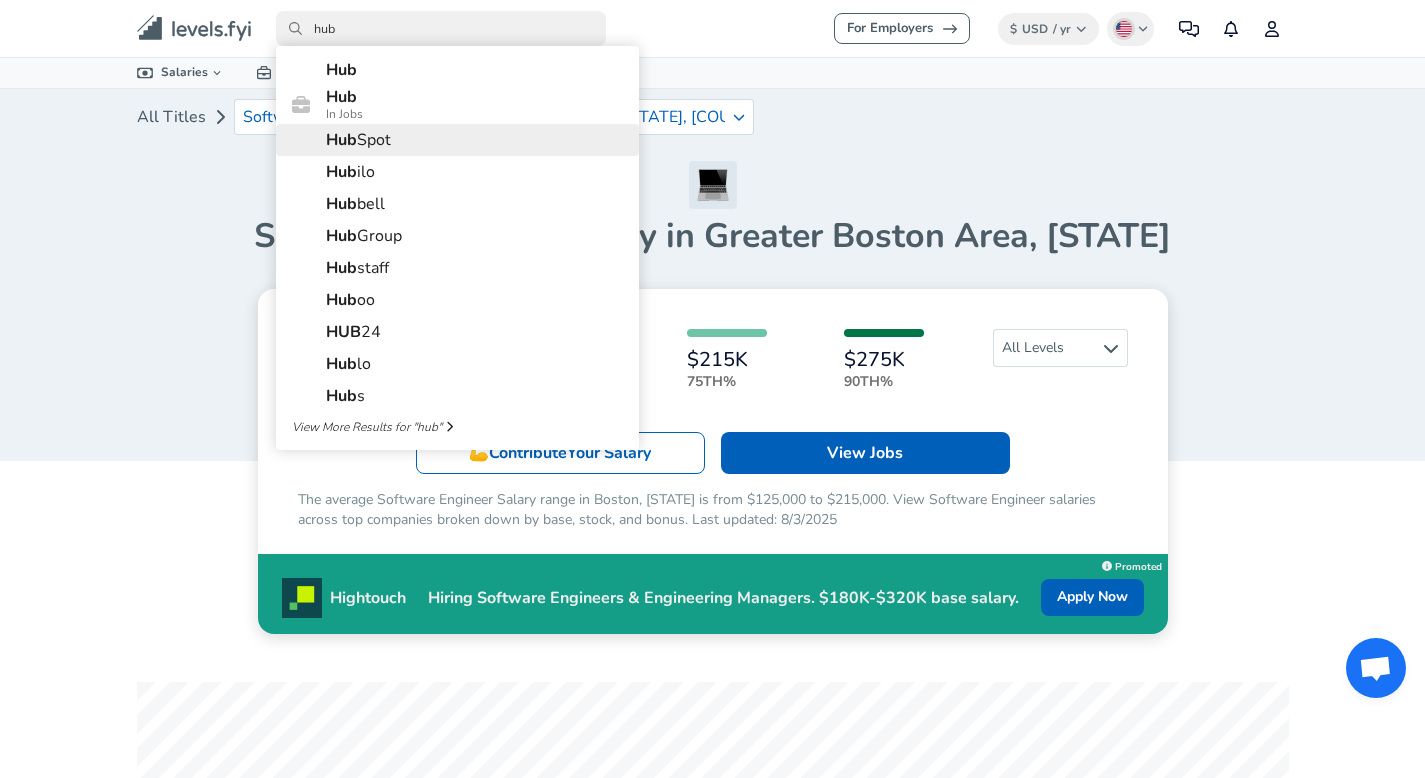 type on "hub" 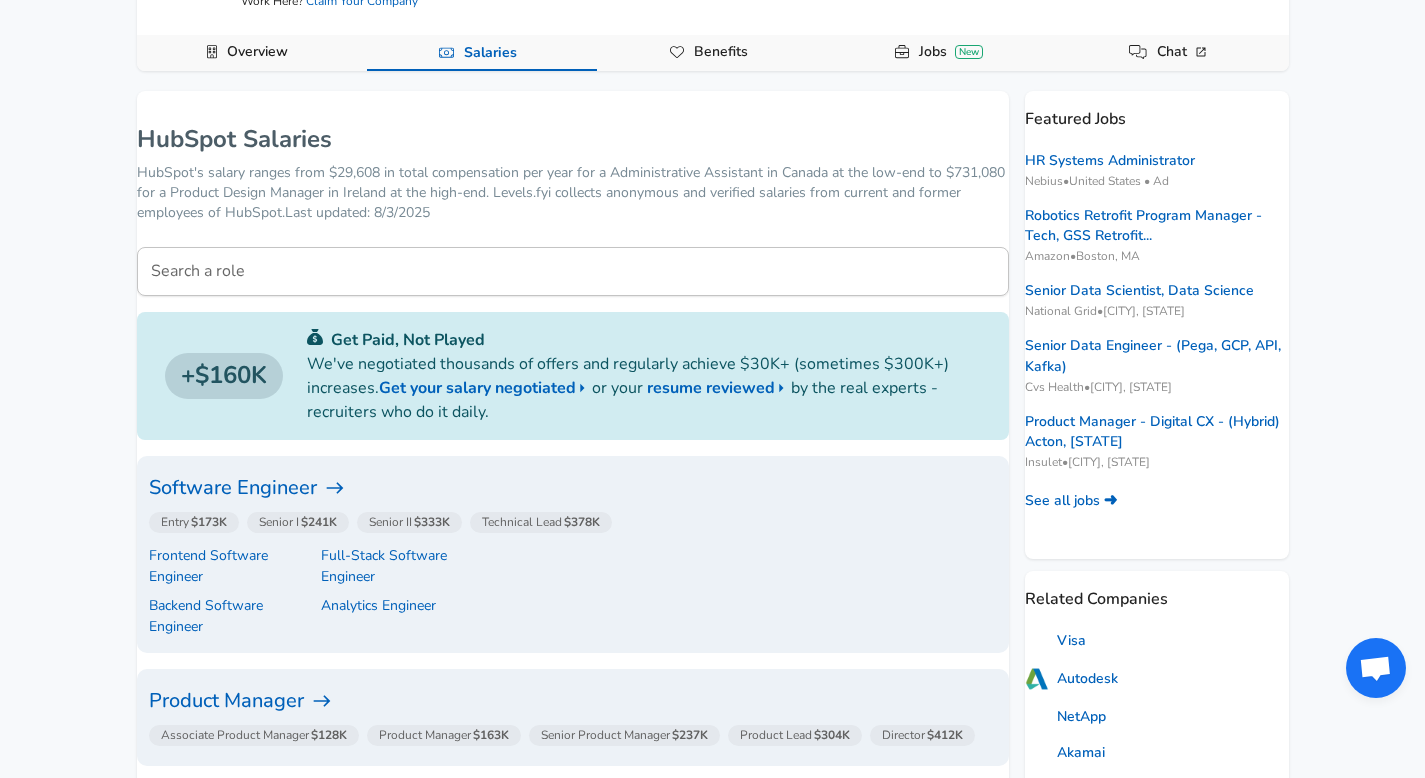 scroll, scrollTop: 219, scrollLeft: 0, axis: vertical 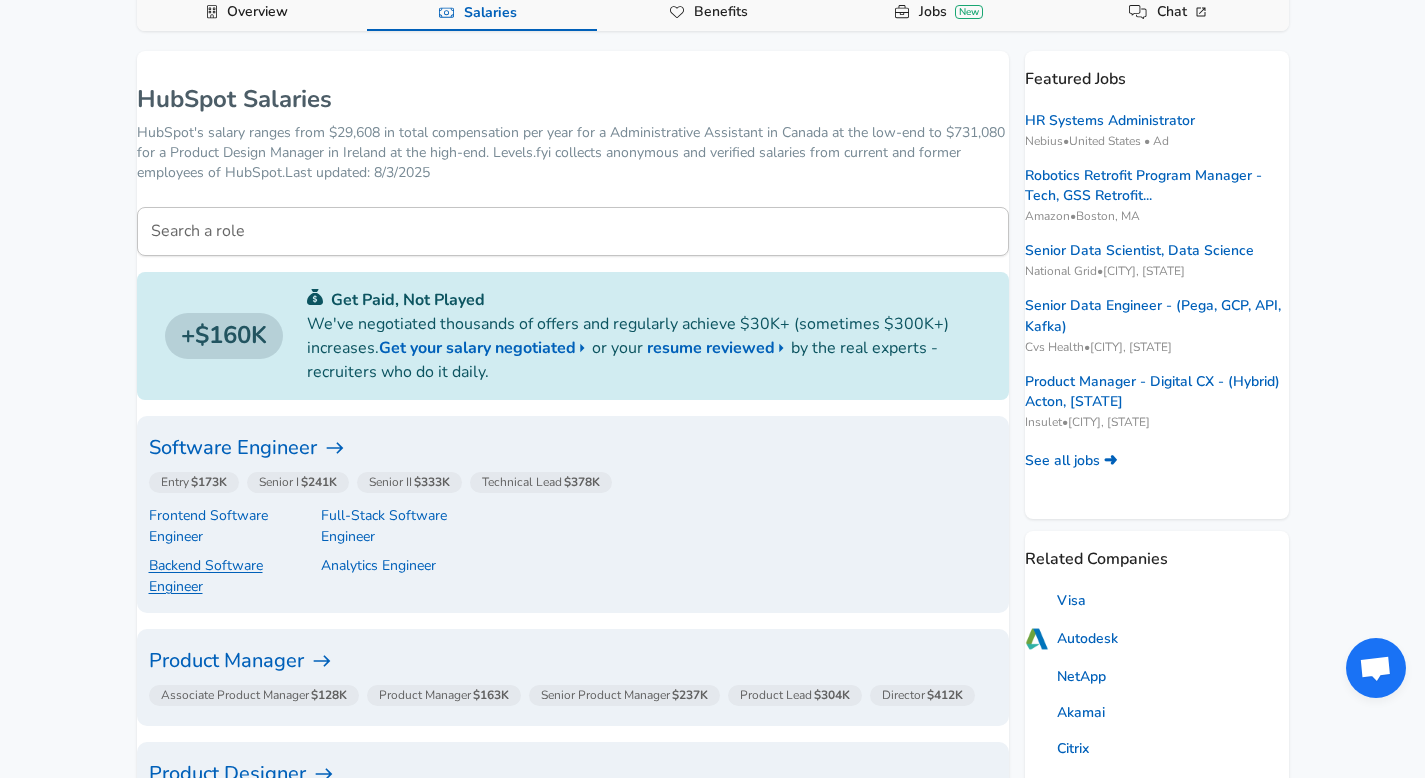 click on "Backend Software Engineer" at bounding box center [228, 576] 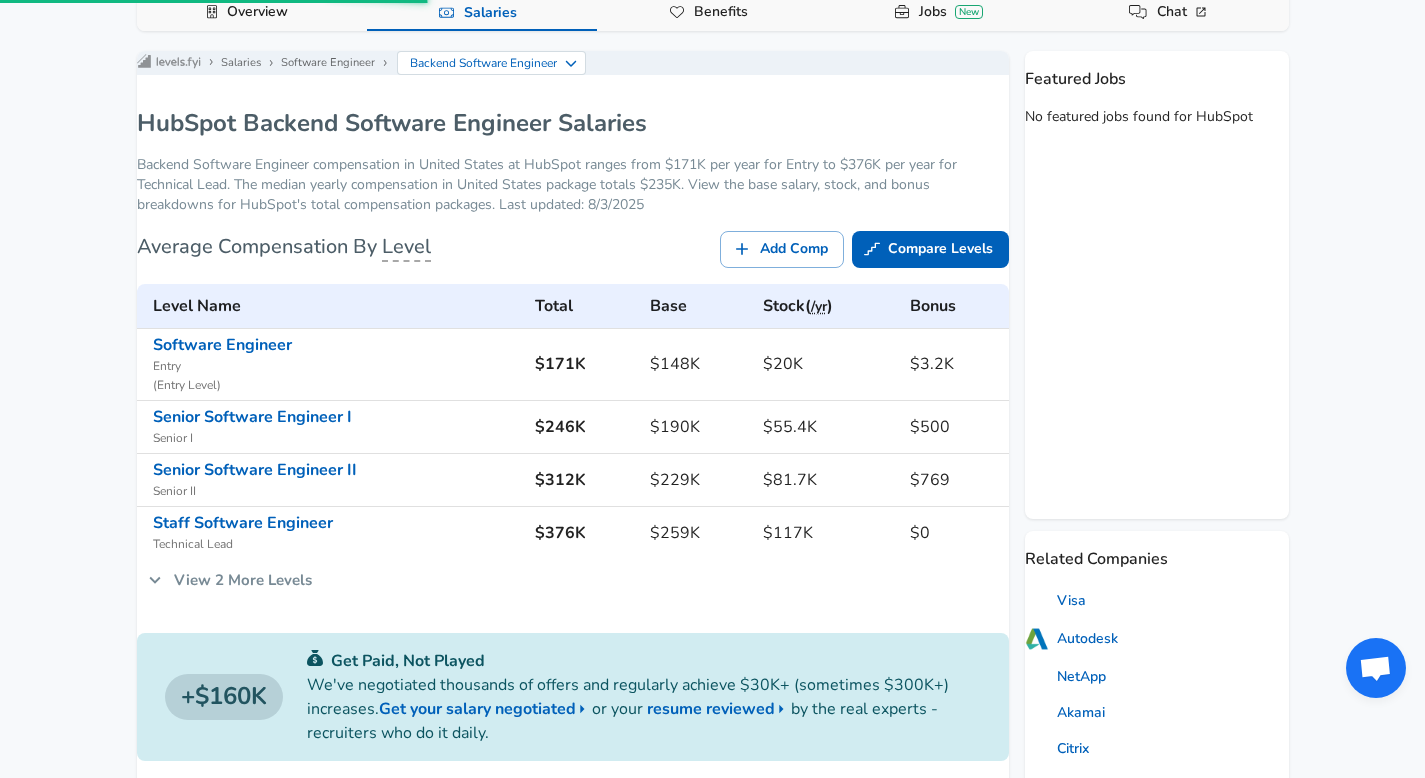 scroll, scrollTop: 0, scrollLeft: 0, axis: both 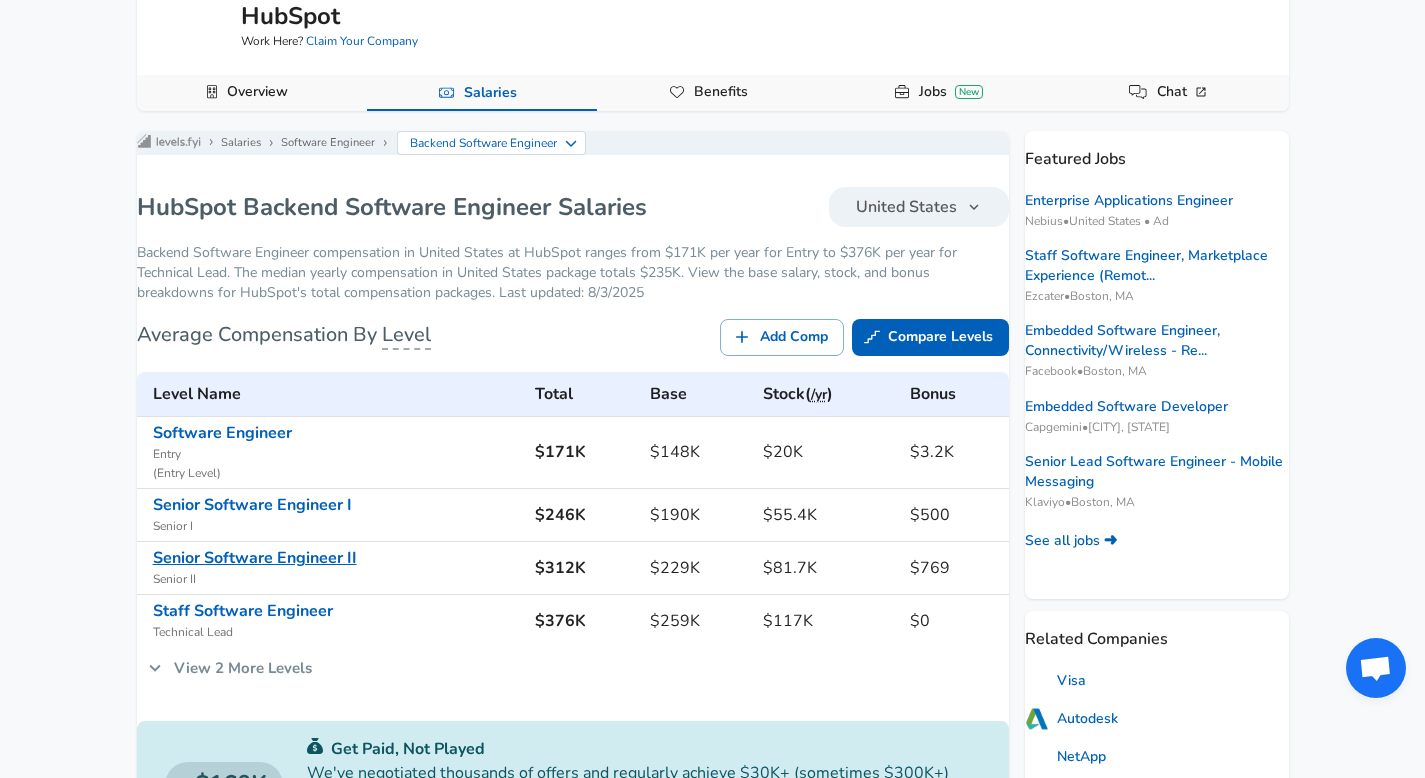 click on "Senior Software Engineer II" at bounding box center (255, 558) 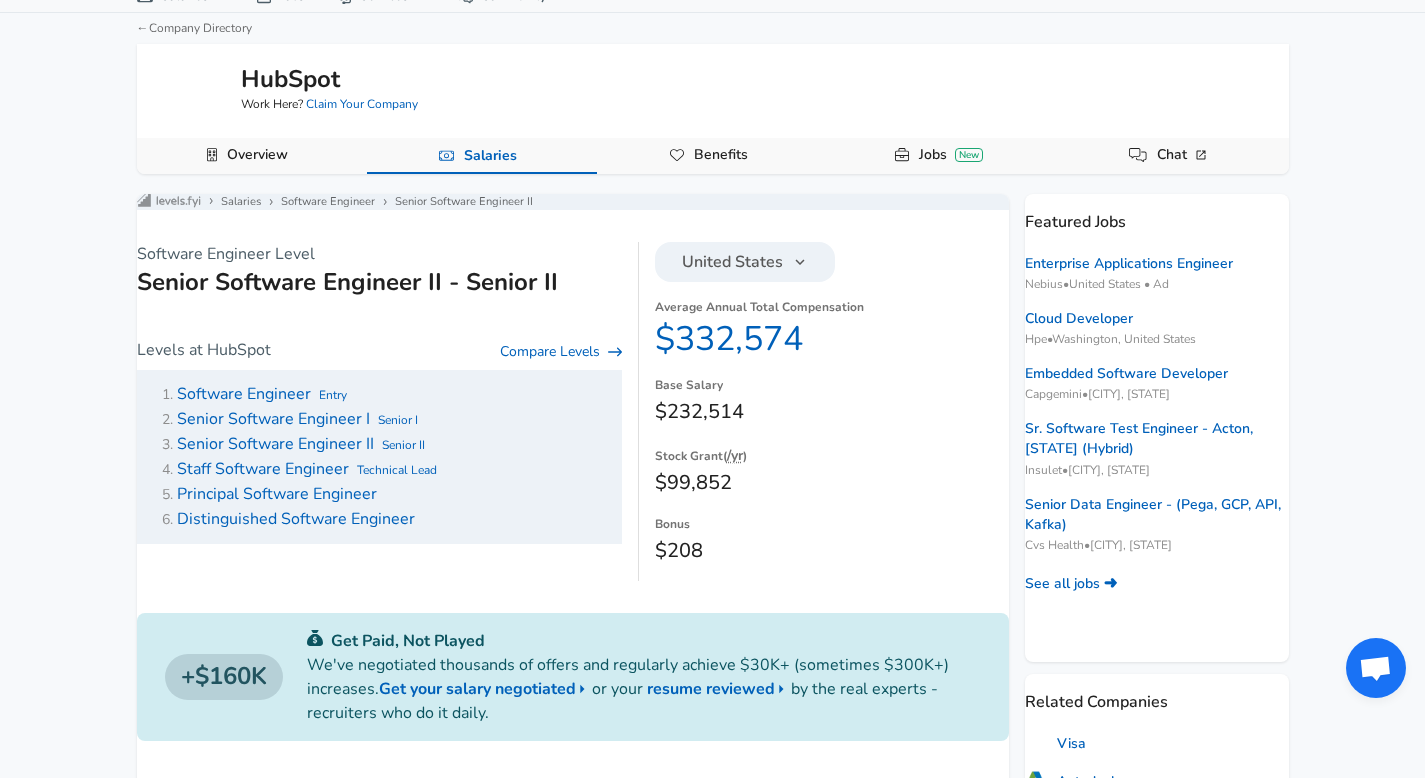 scroll, scrollTop: 0, scrollLeft: 0, axis: both 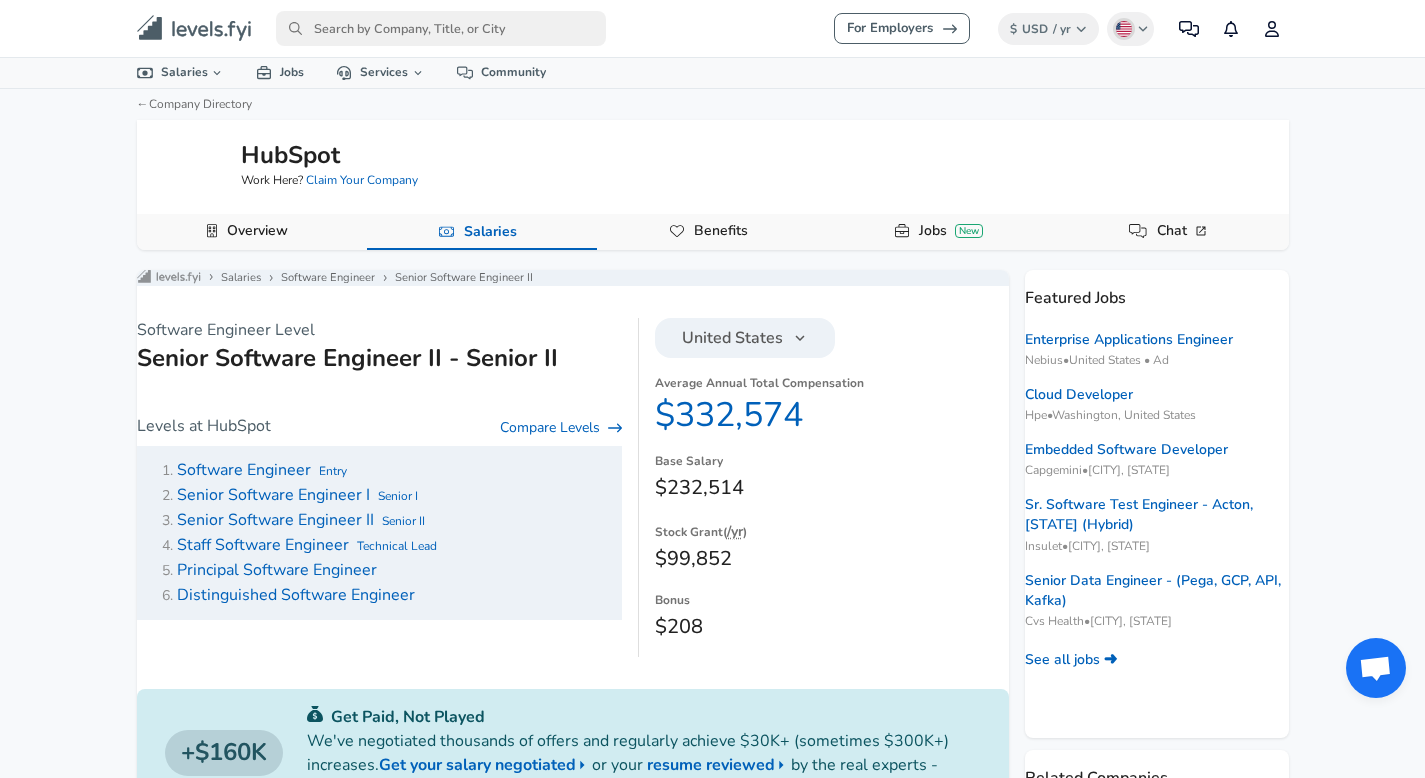 click on "Software Engineer Level Senior Software Engineer II - Senior II Levels at HubSpot Compare Levels Software Engineer Entry Senior Software Engineer I Senior I Senior Software Engineer II Senior II Staff Software Engineer Technical Lead Principal Software Engineer Distinguished Software Engineer" at bounding box center (380, 487) 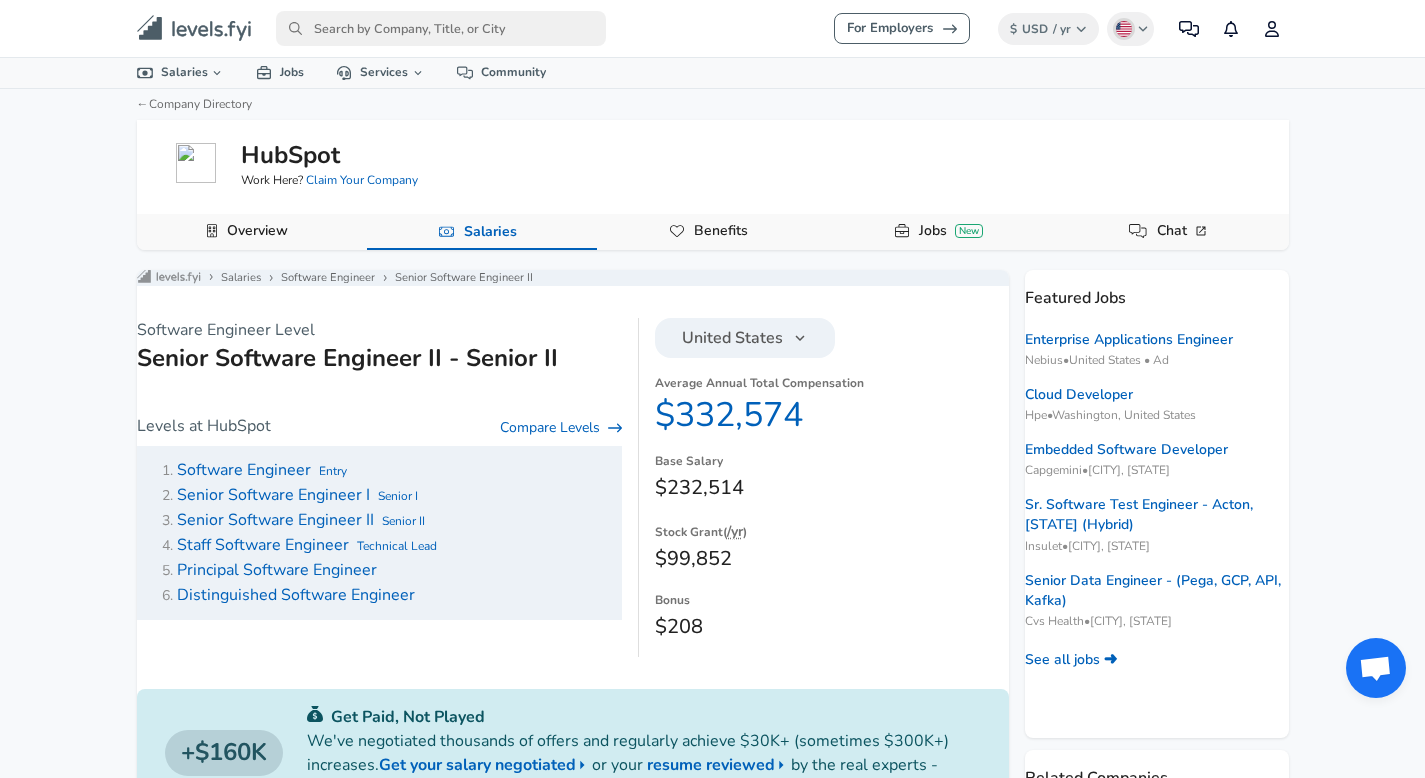 click on "Senior Software Engineer I" at bounding box center (273, 495) 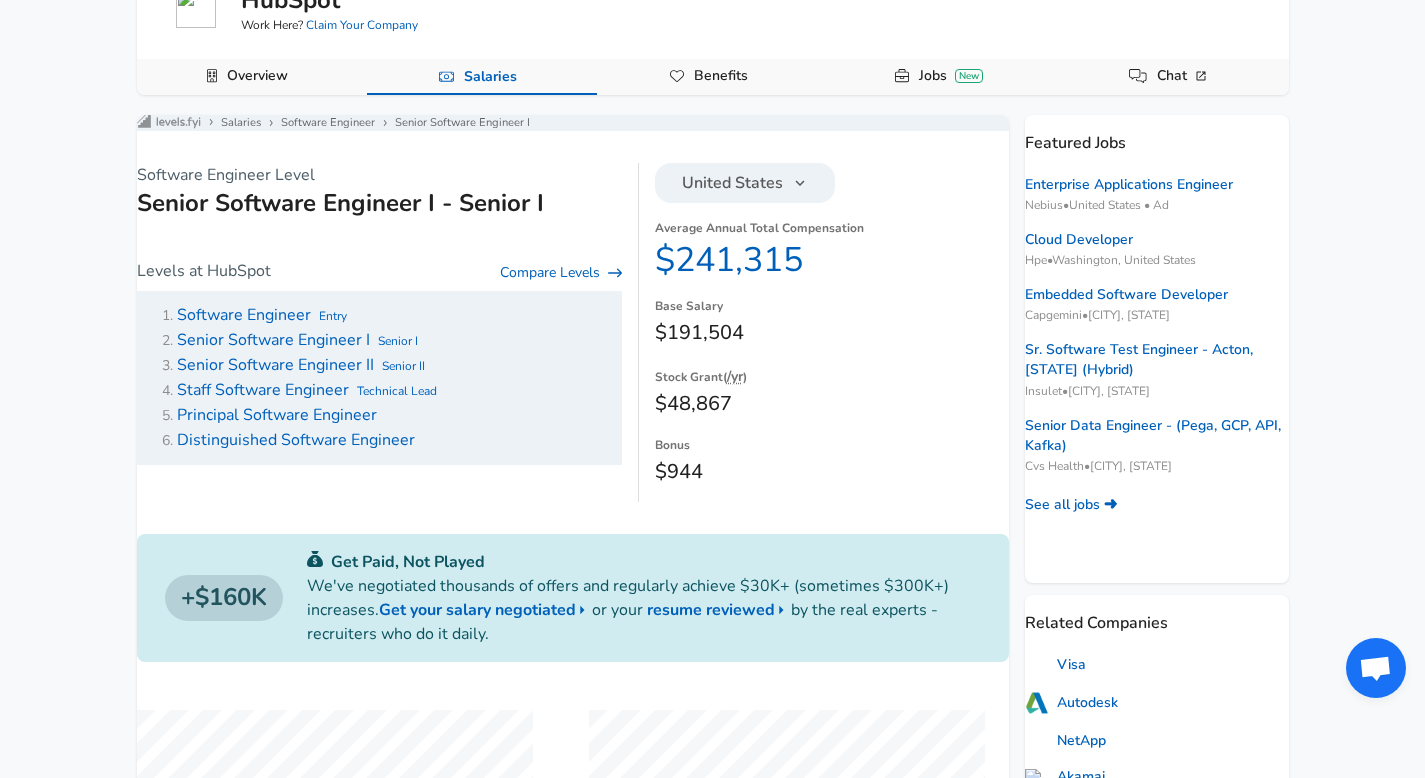 scroll, scrollTop: 0, scrollLeft: 0, axis: both 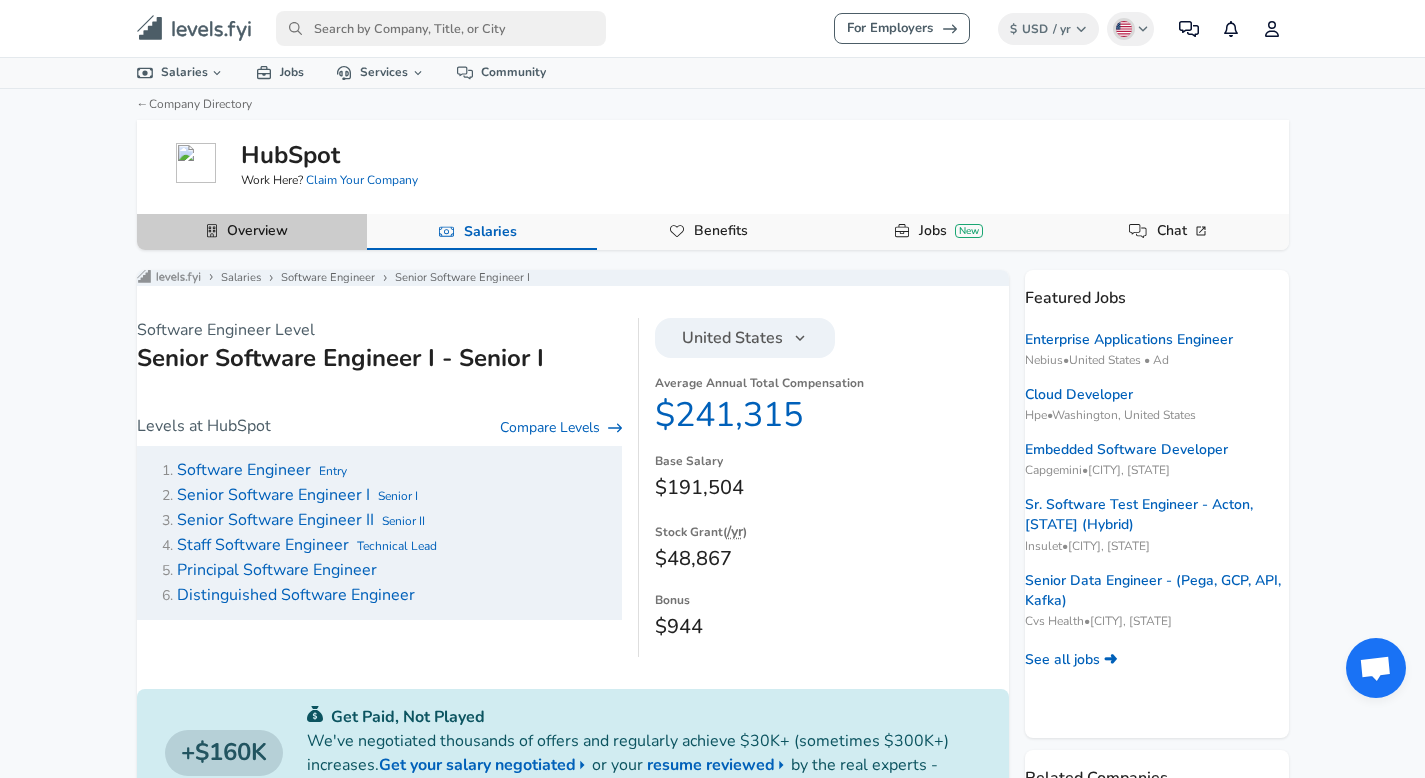click on "Overview" at bounding box center [257, 231] 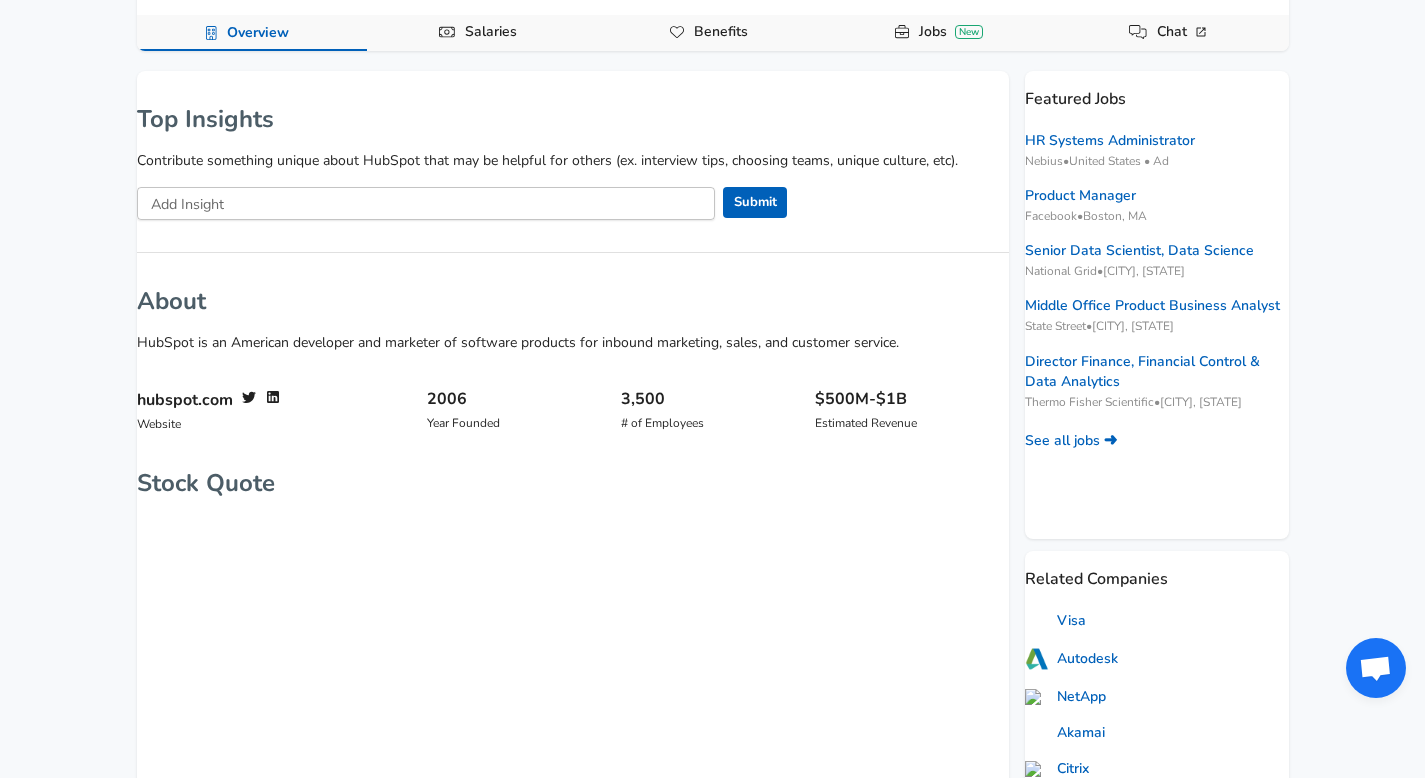 scroll, scrollTop: 0, scrollLeft: 0, axis: both 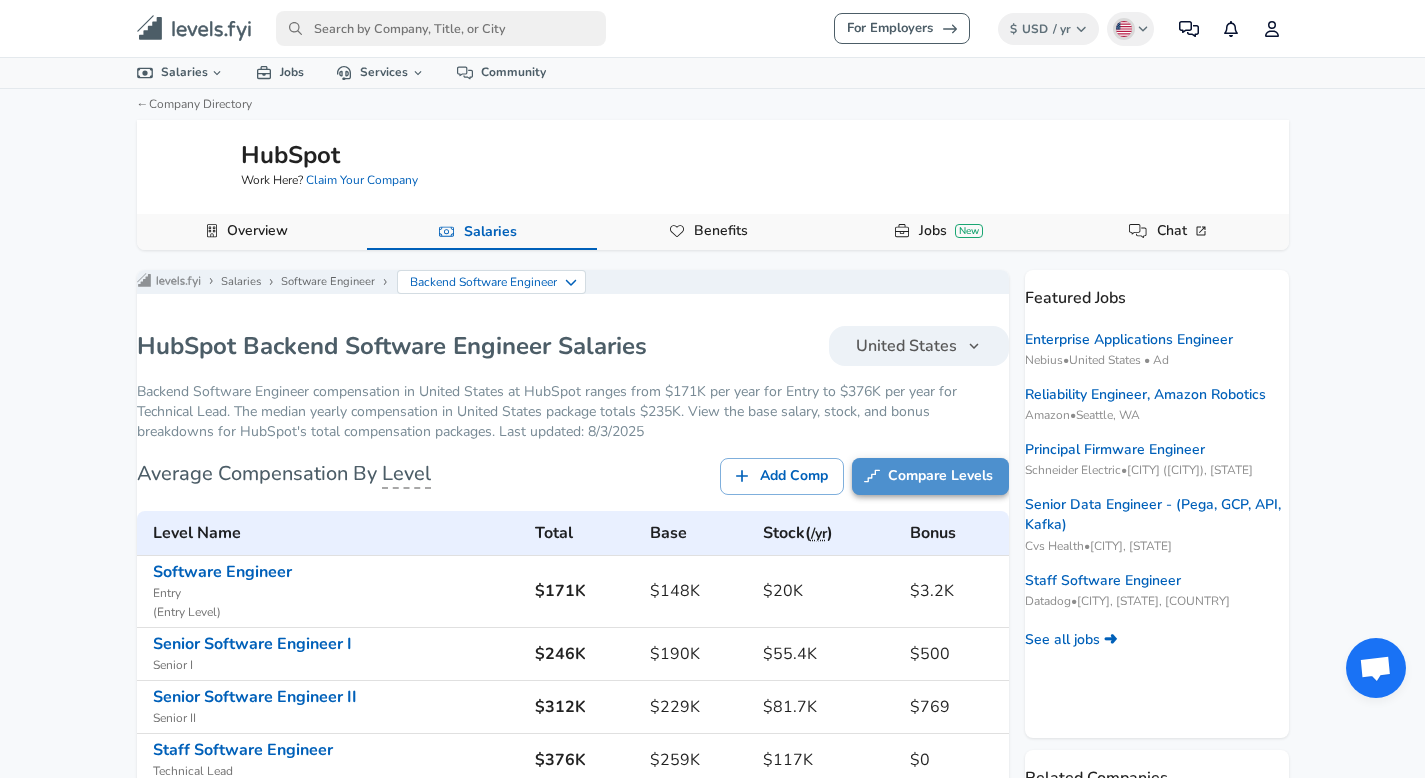 click on "Compare Levels" at bounding box center (930, 476) 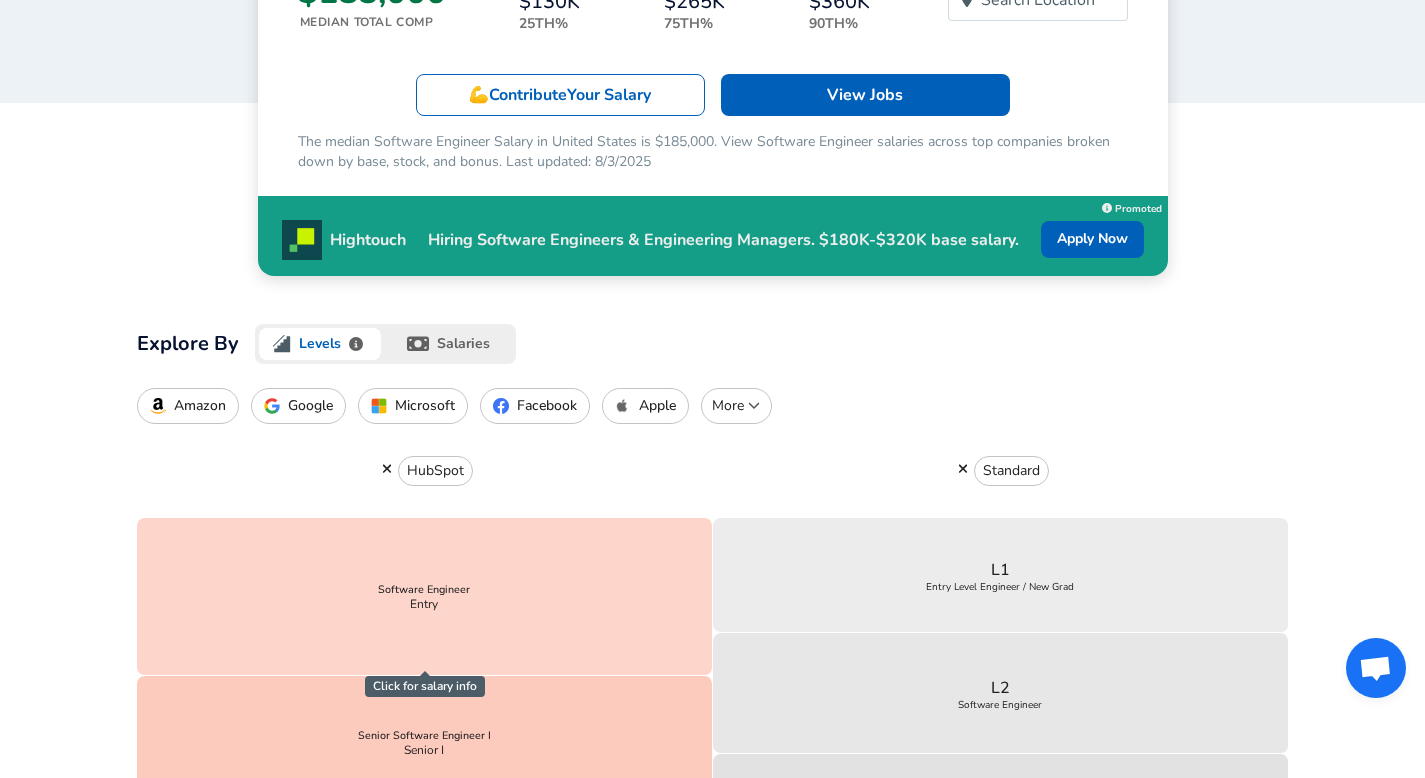 scroll, scrollTop: 360, scrollLeft: 0, axis: vertical 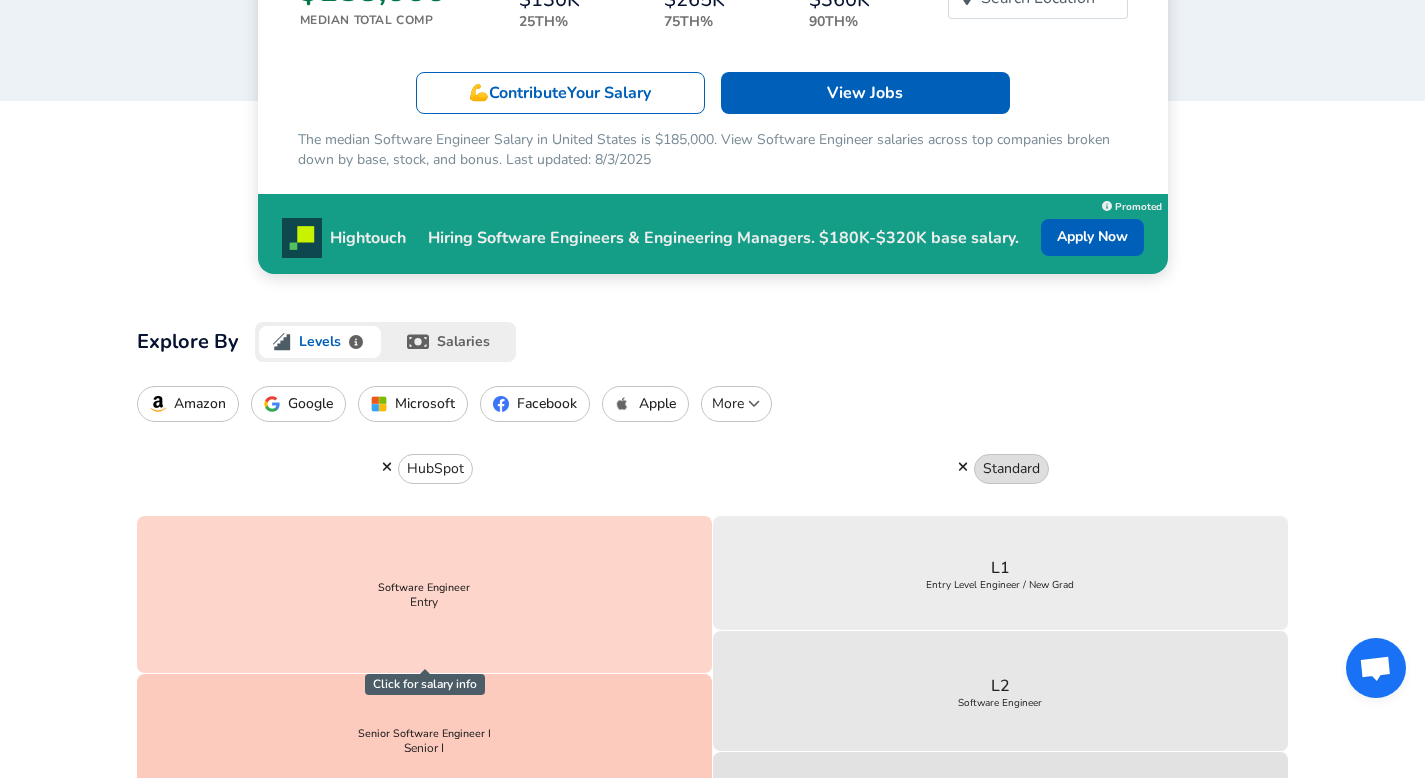 click on "Standard" at bounding box center (1011, 469) 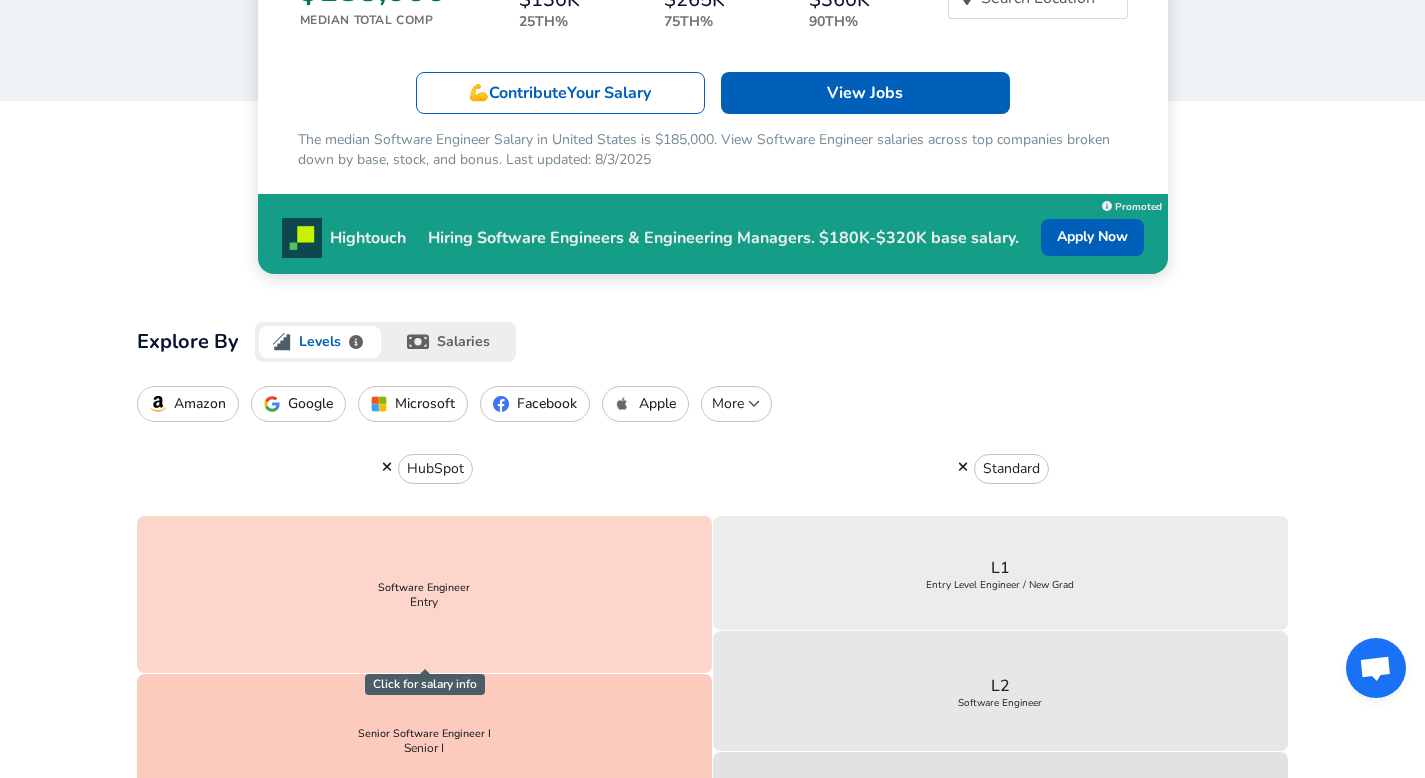 click on "Microsoft" at bounding box center (413, 404) 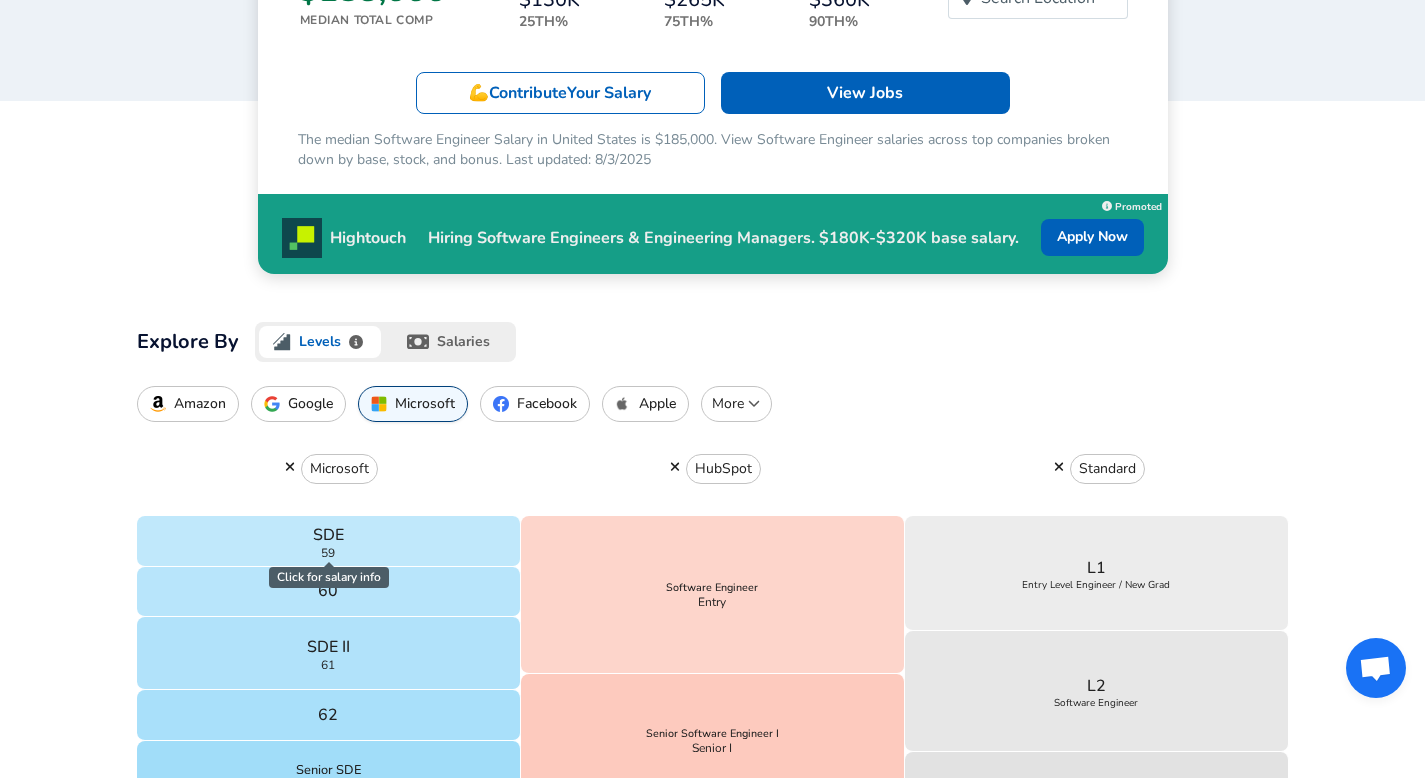 click on "More" at bounding box center [736, 404] 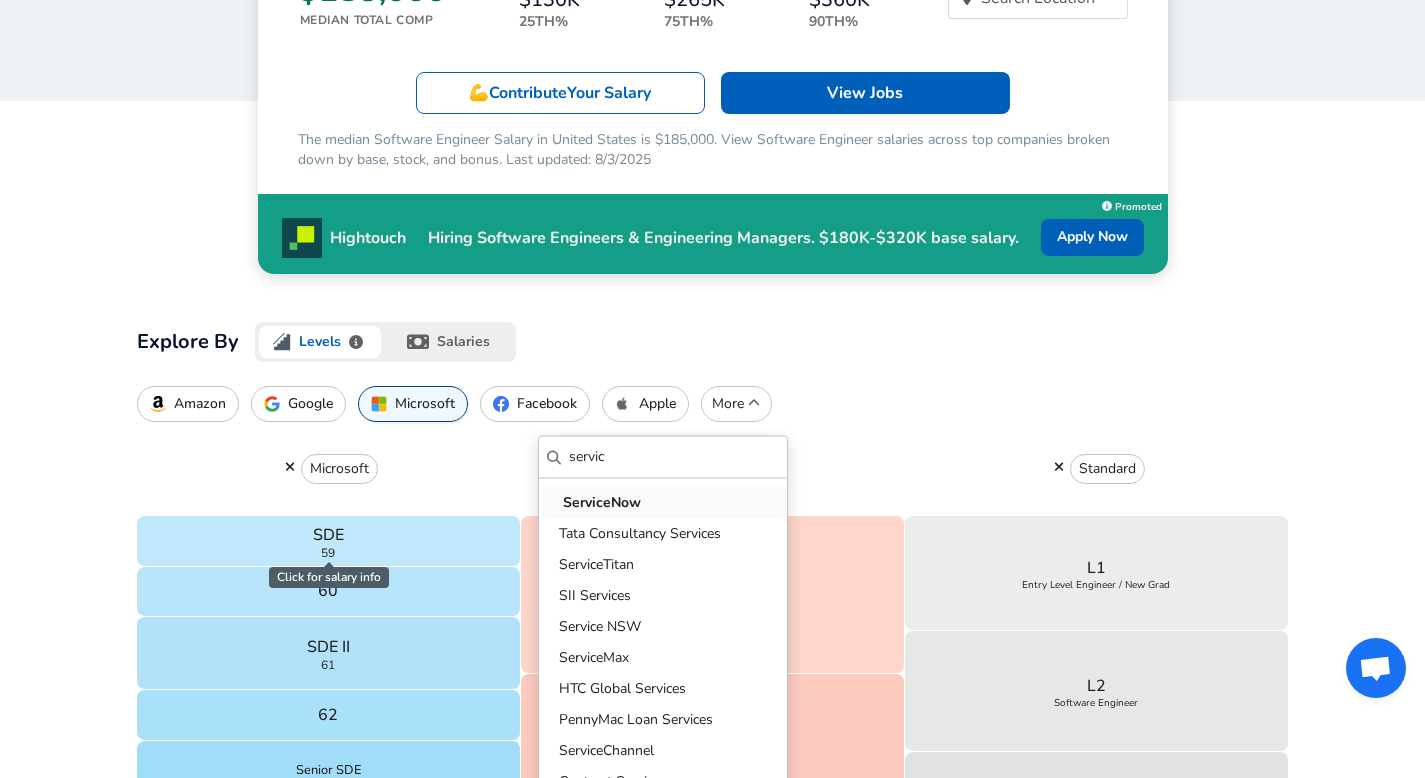 type on "servic" 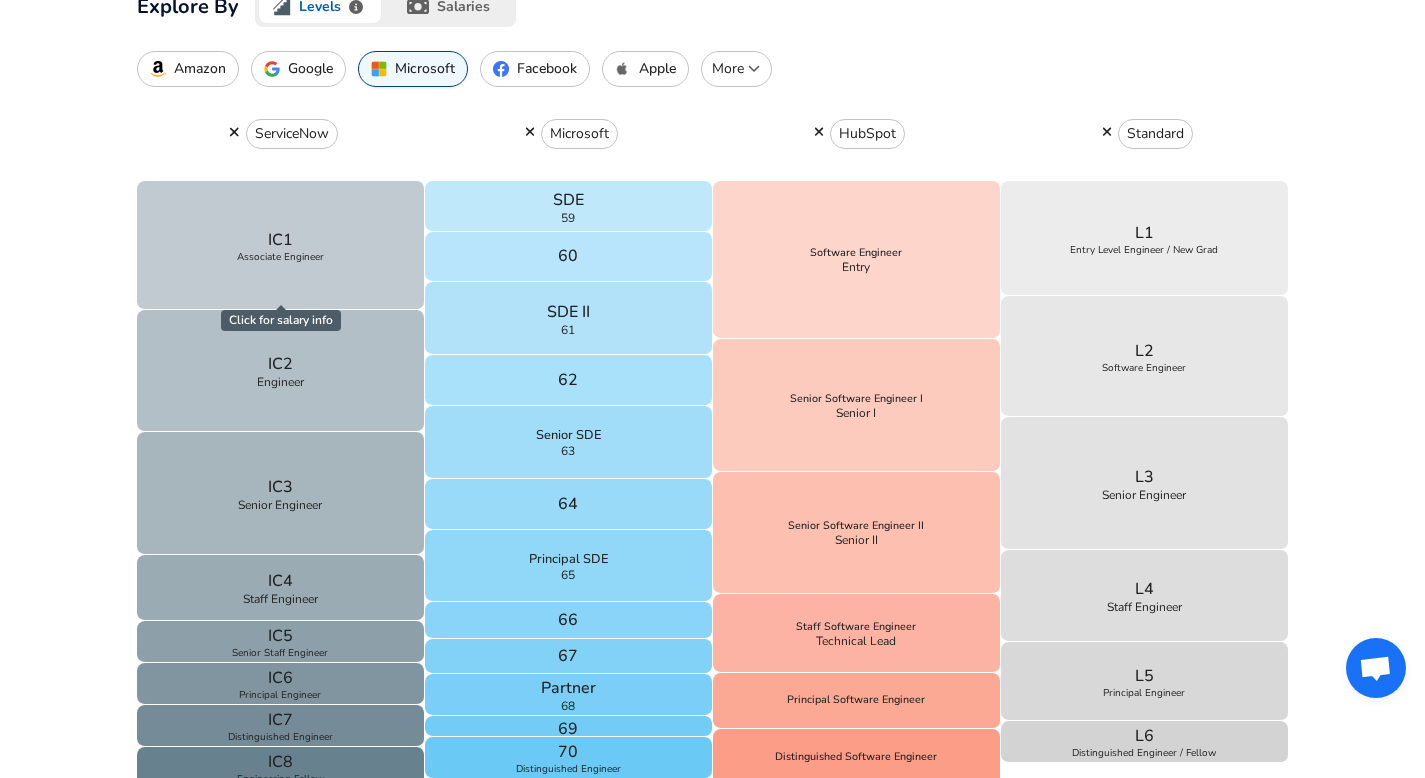 scroll, scrollTop: 711, scrollLeft: 0, axis: vertical 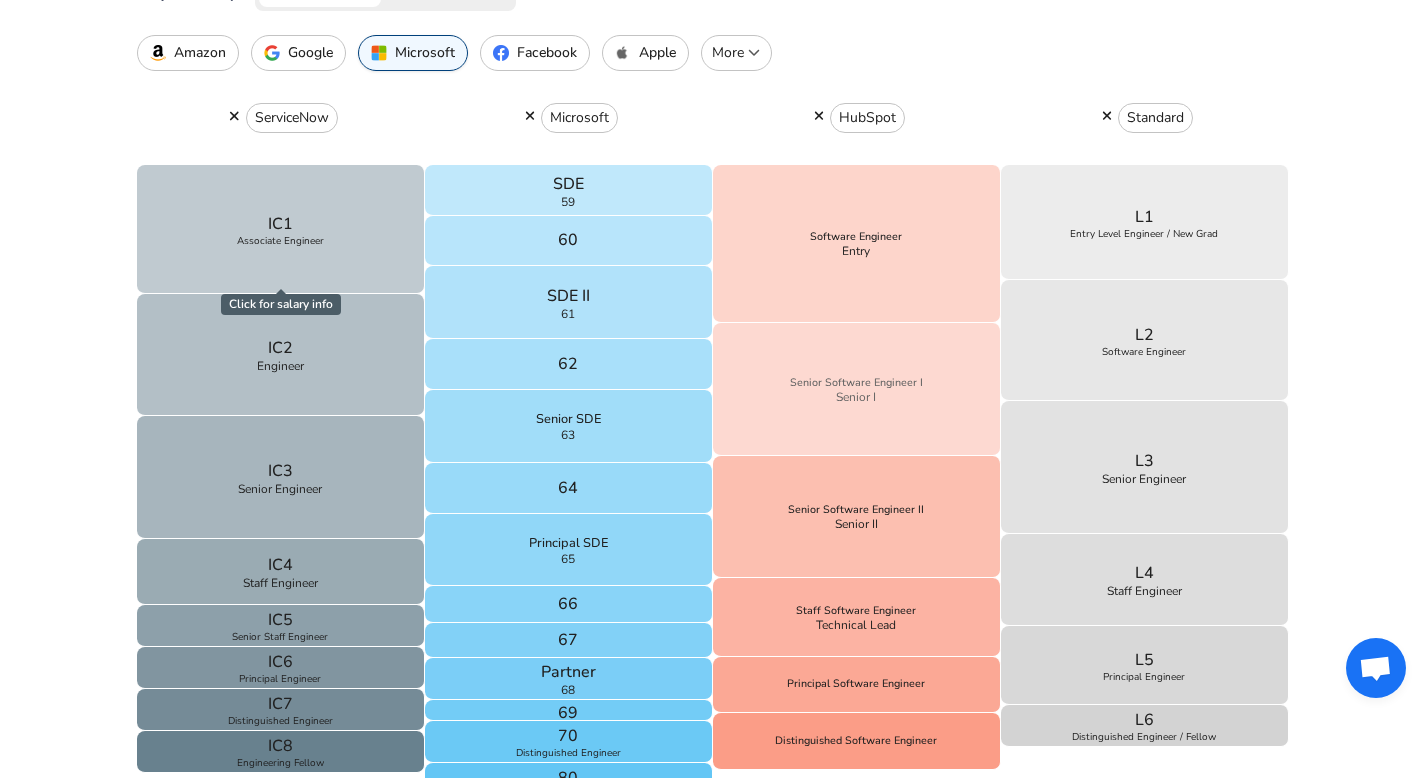 click on "Senior Software Engineer I" at bounding box center (856, 383) 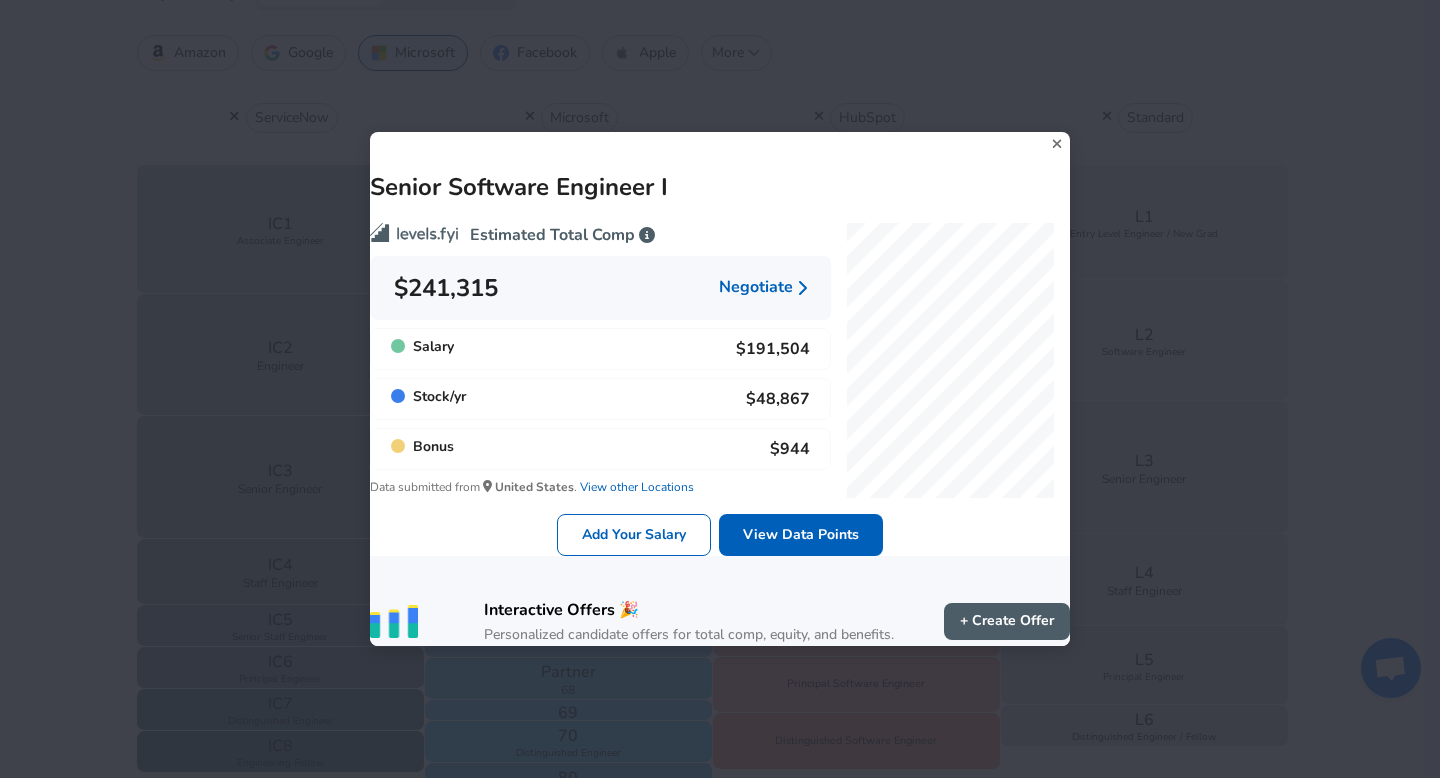 click 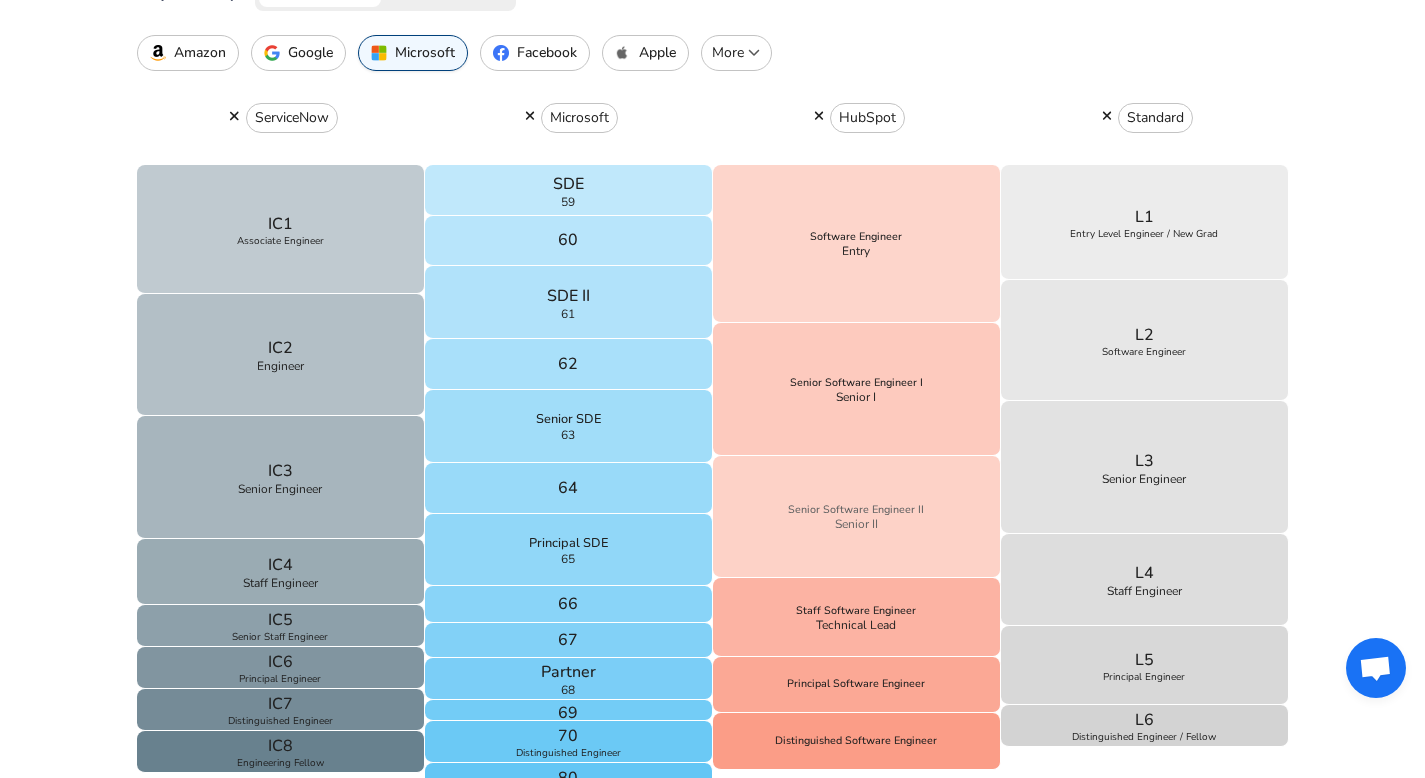 click on "Senior Software Engineer II Senior II" at bounding box center [857, 517] 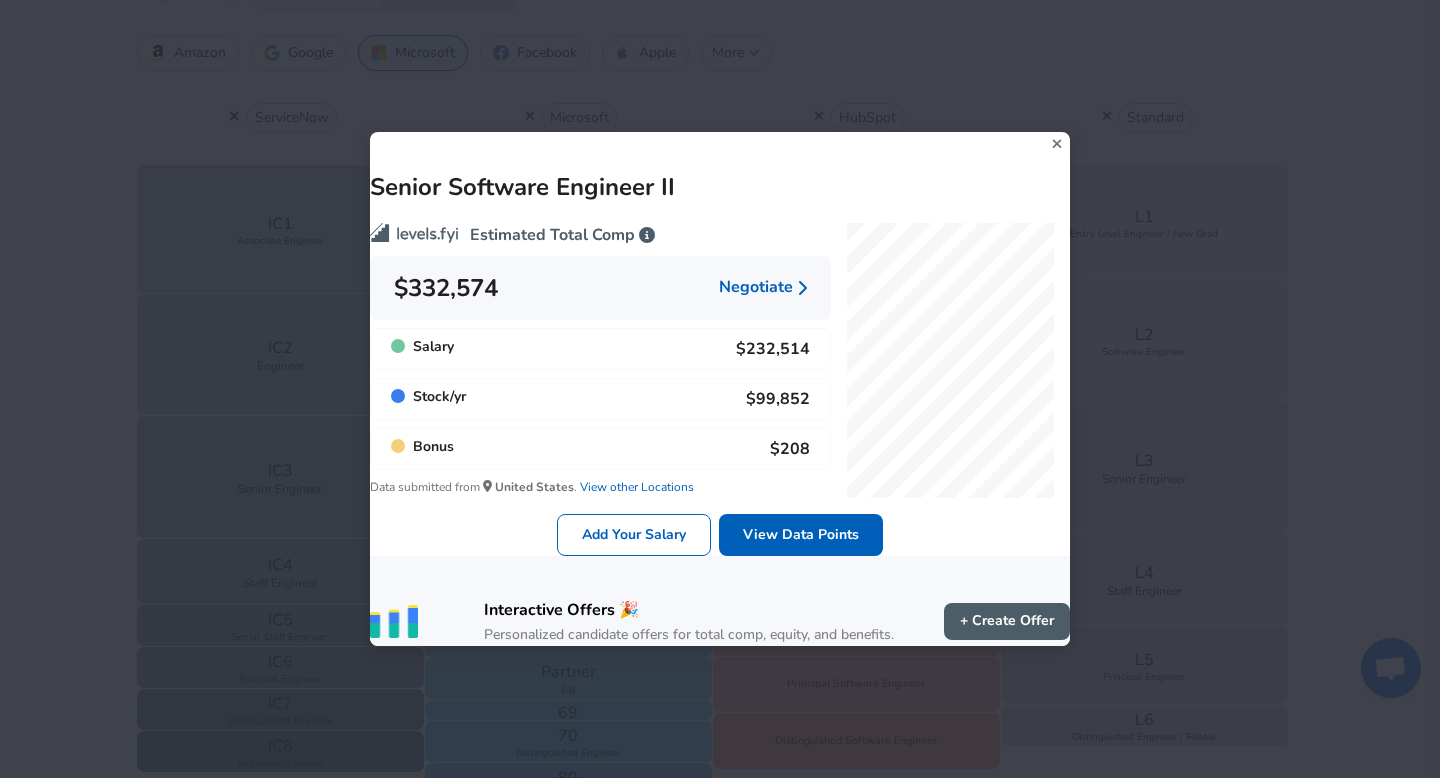 click 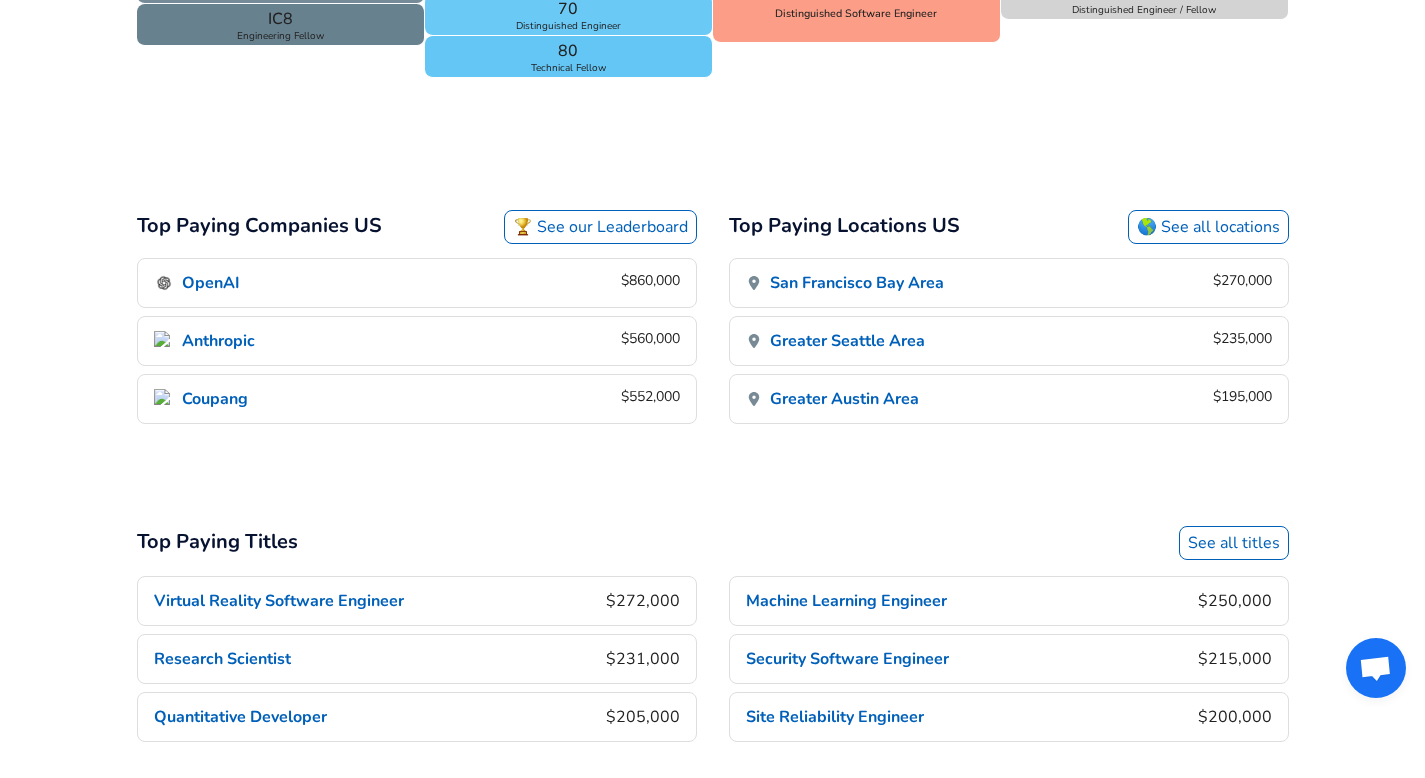 scroll, scrollTop: 1437, scrollLeft: 0, axis: vertical 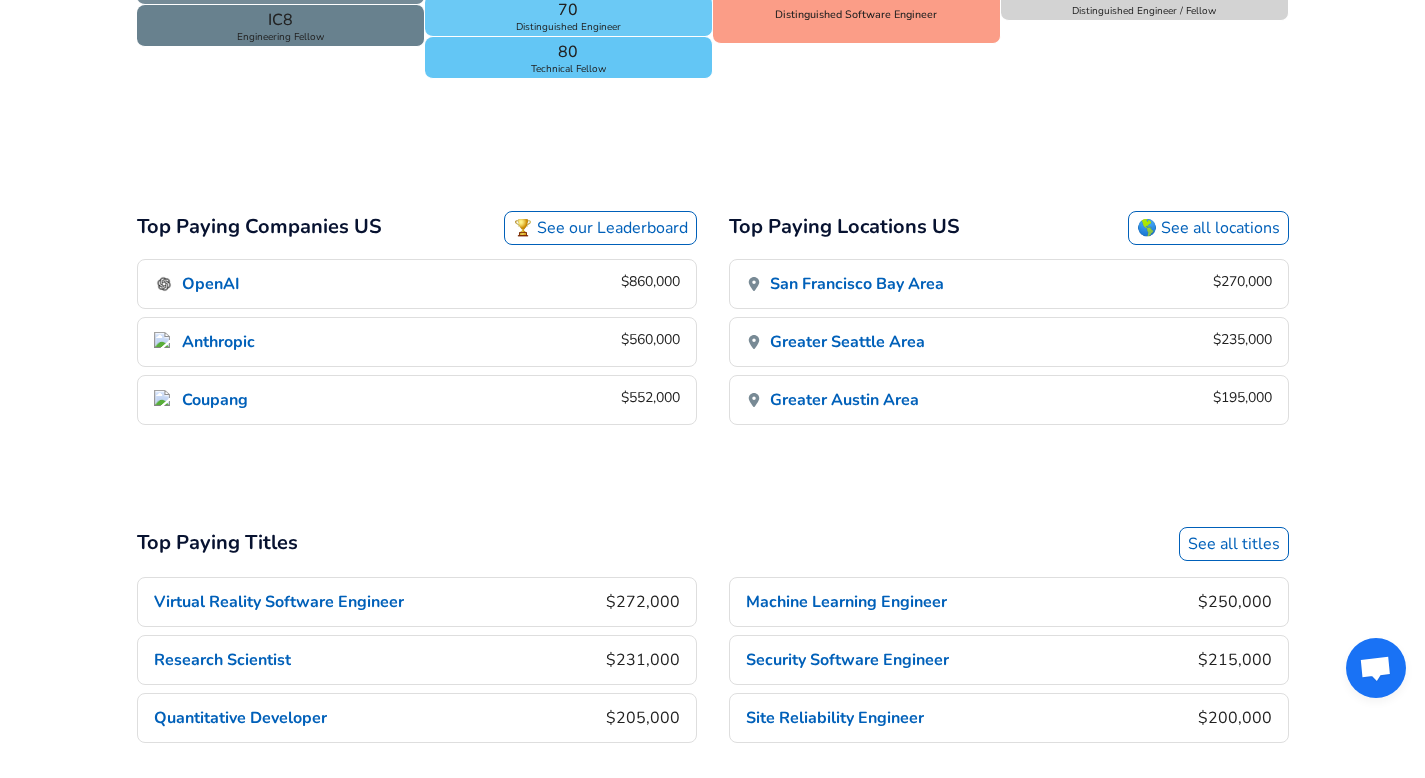 click on "🌎 See all locations" at bounding box center (1208, 228) 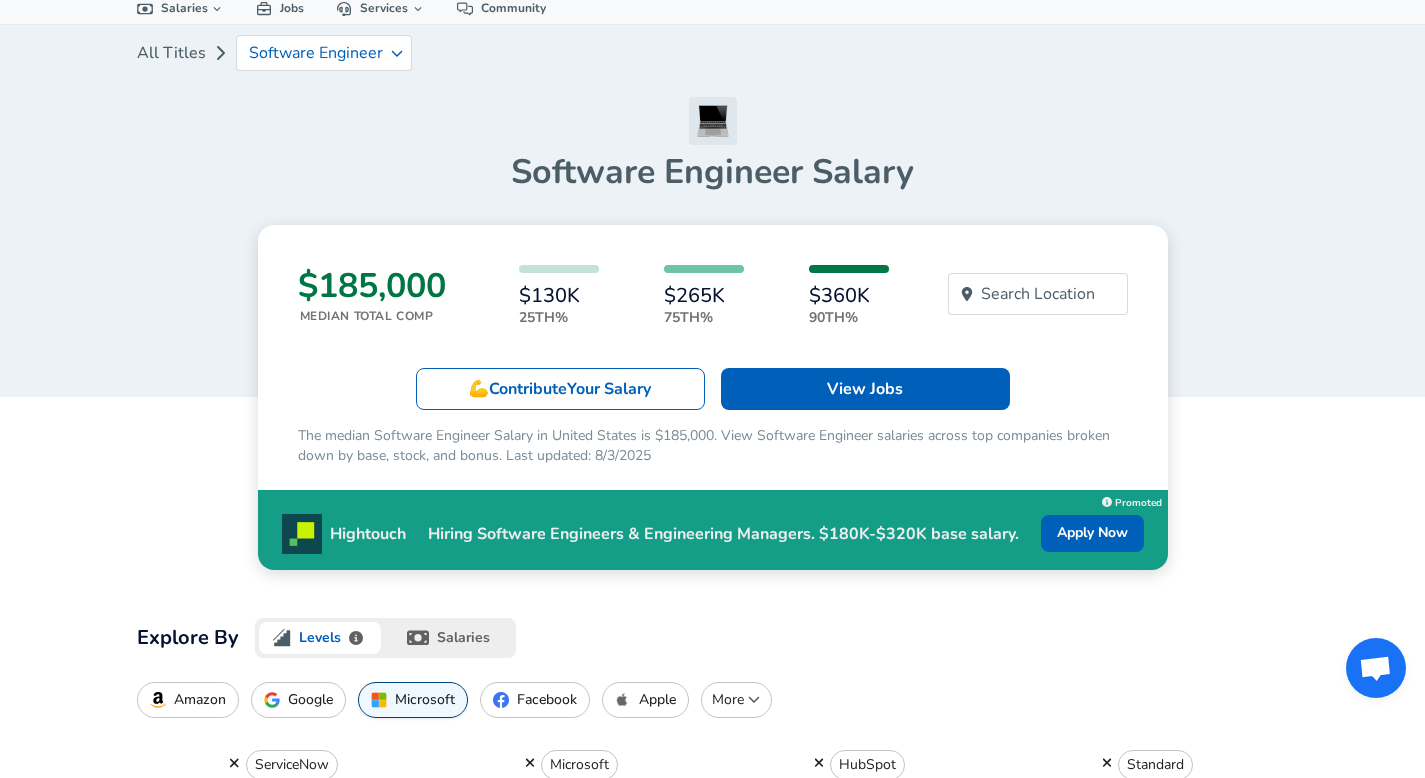 scroll, scrollTop: 0, scrollLeft: 0, axis: both 